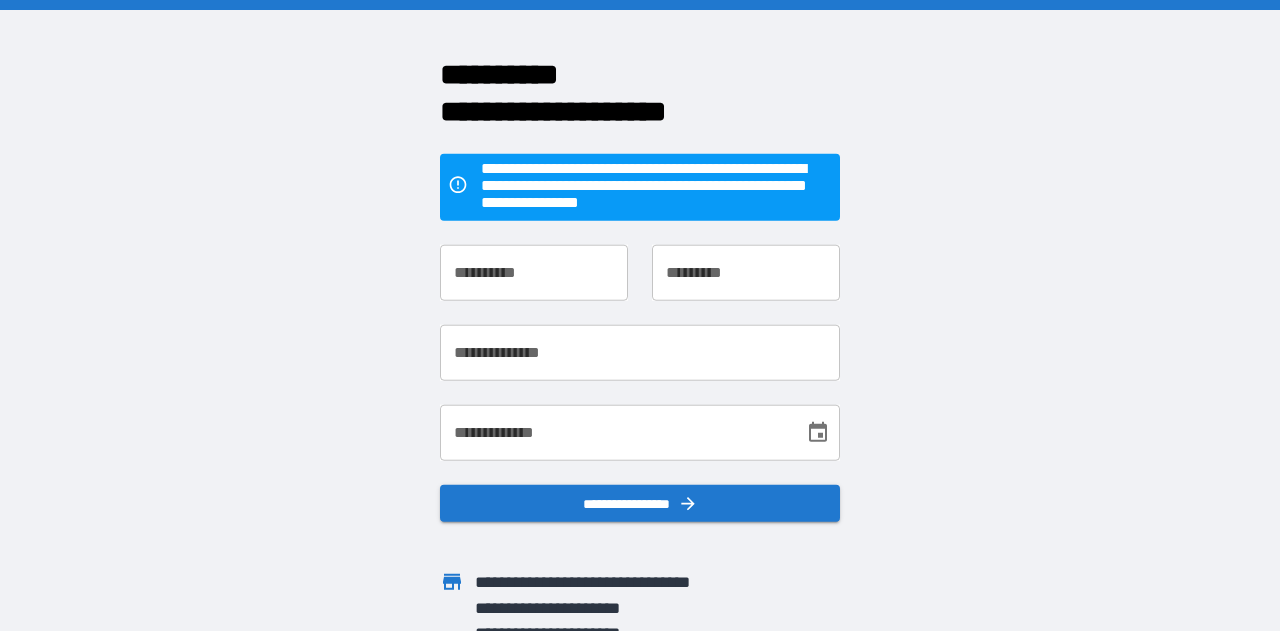 scroll, scrollTop: 0, scrollLeft: 0, axis: both 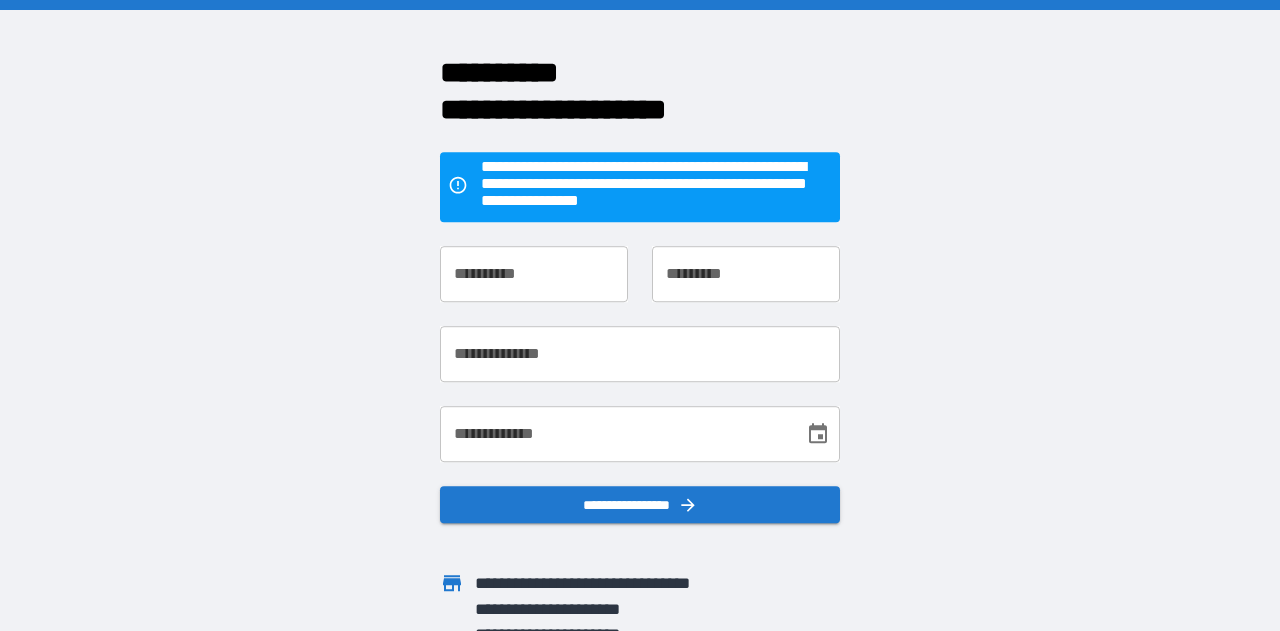 click on "**********" at bounding box center [534, 274] 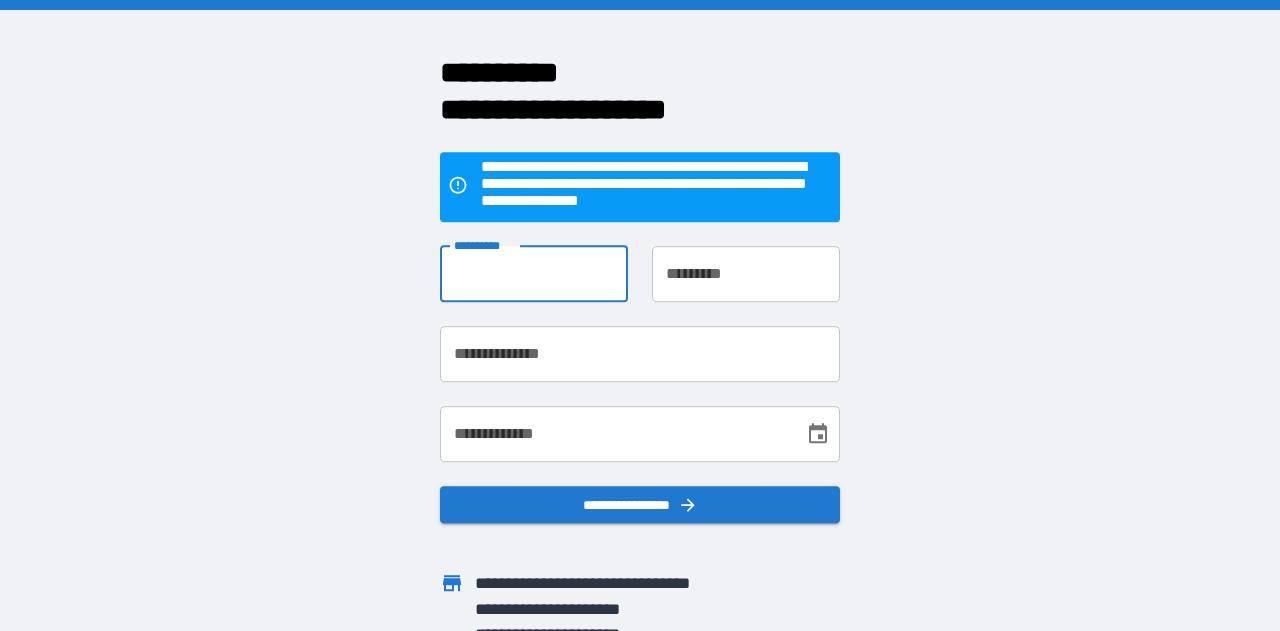 type on "*****" 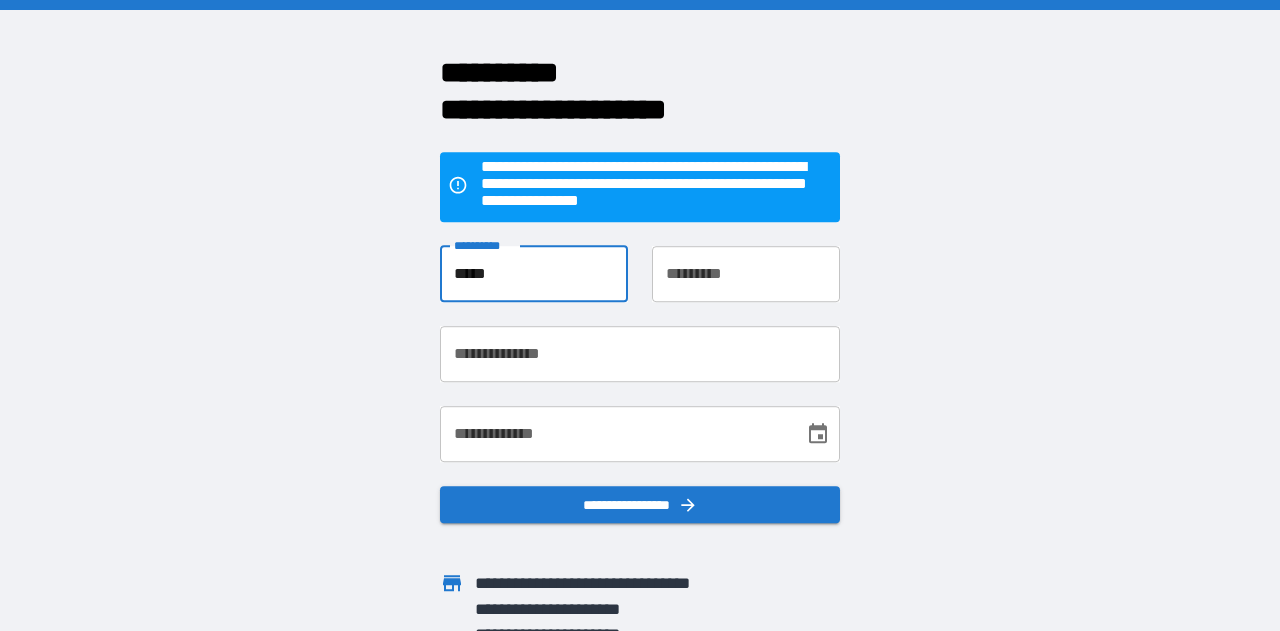 type on "**********" 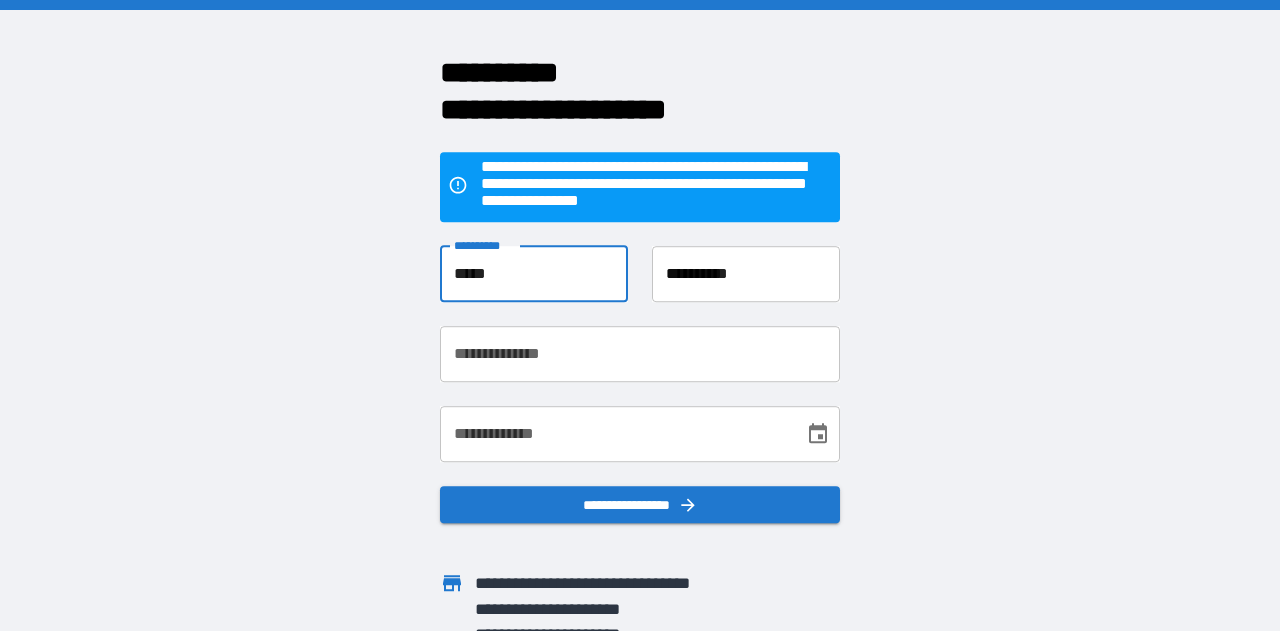 type on "**********" 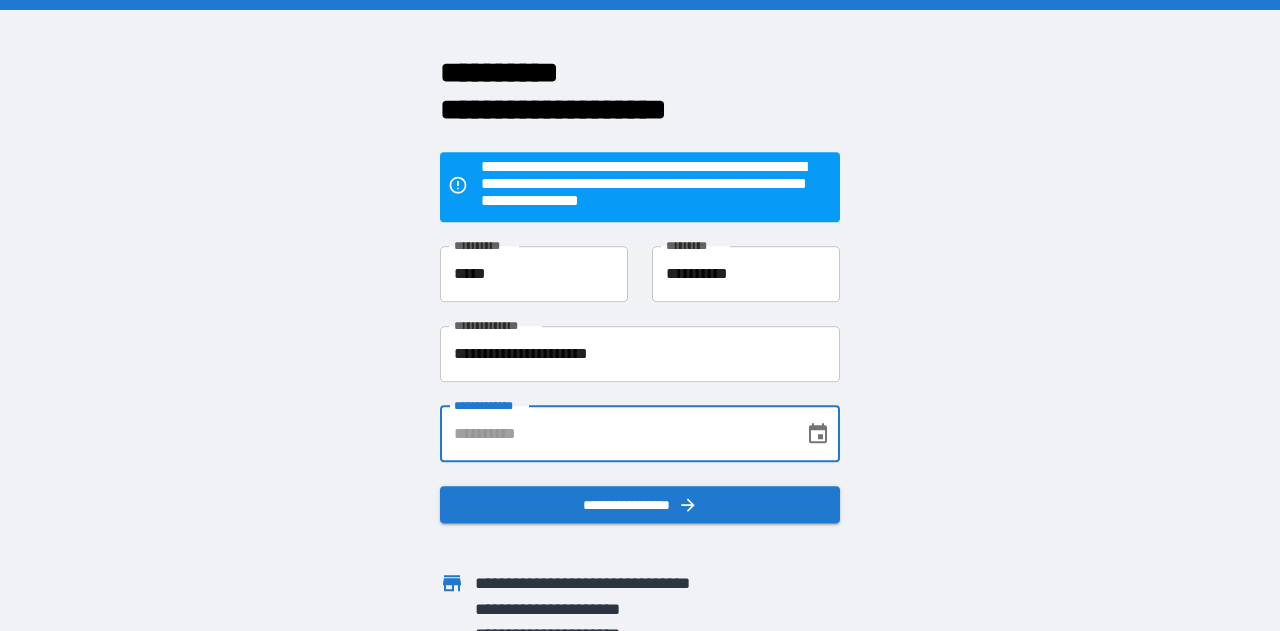 click on "**********" at bounding box center (615, 434) 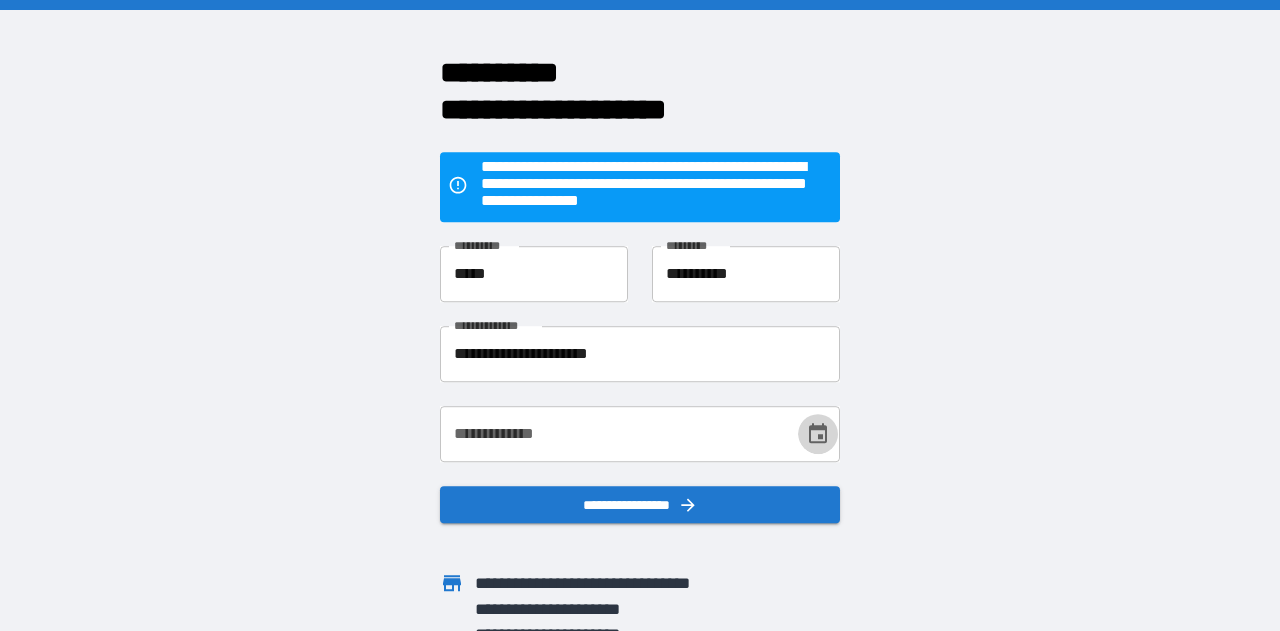 click 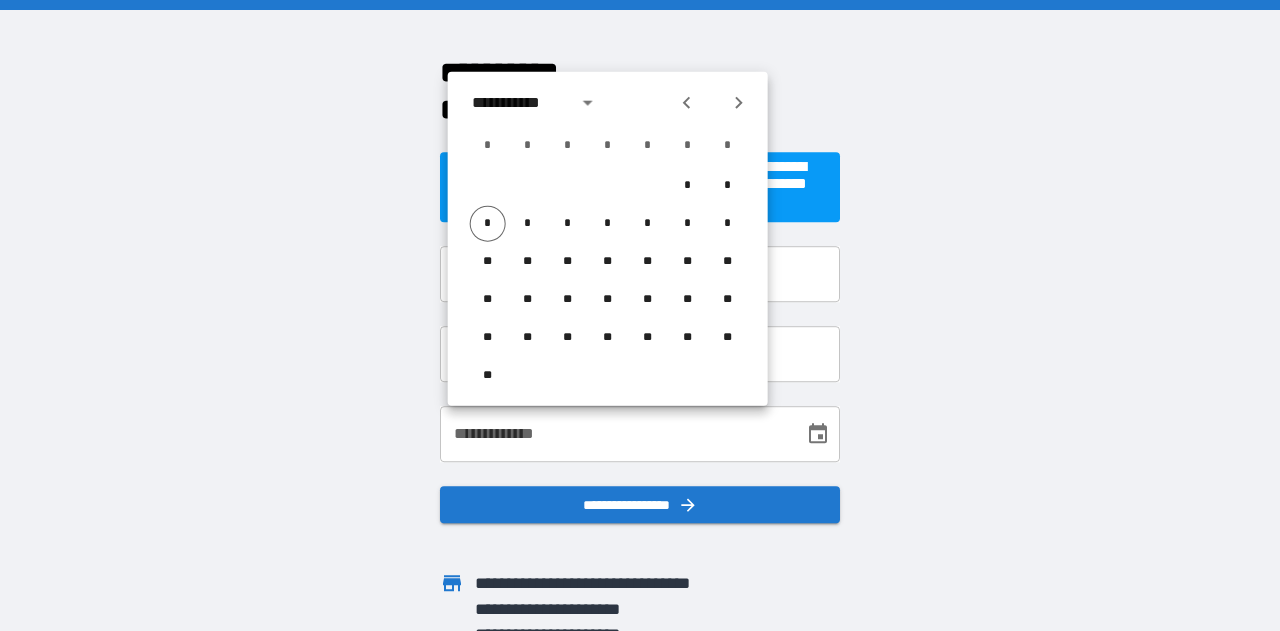 click 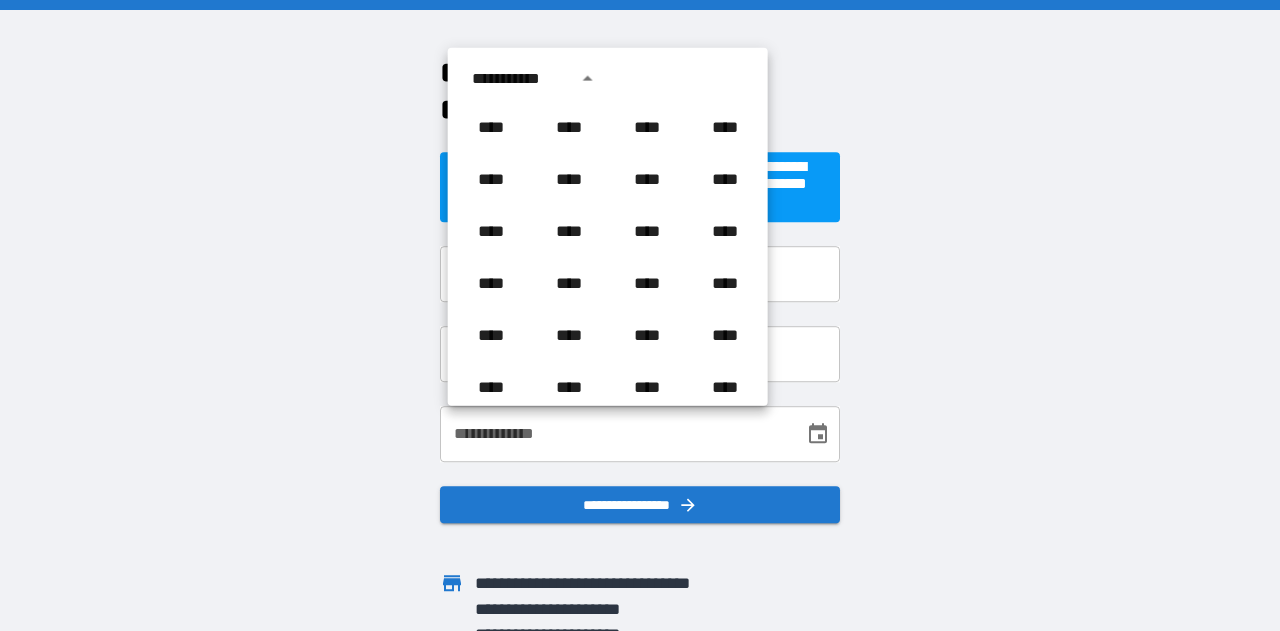 scroll, scrollTop: 1486, scrollLeft: 0, axis: vertical 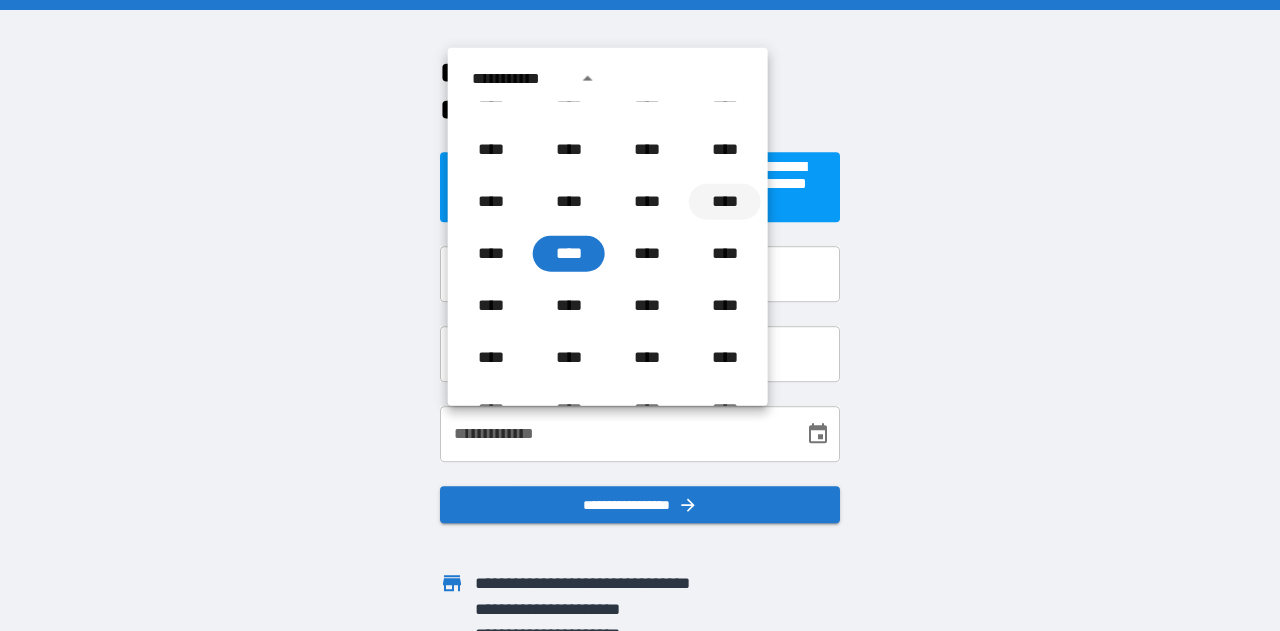 click on "****" at bounding box center (725, 202) 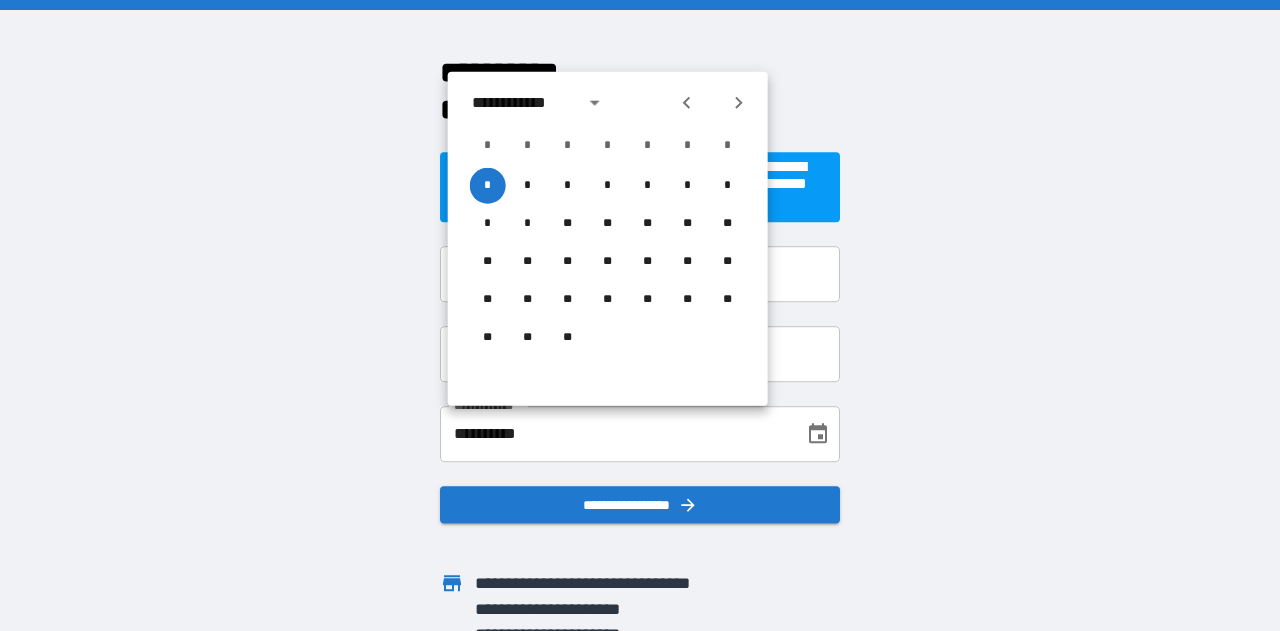 click at bounding box center (739, 103) 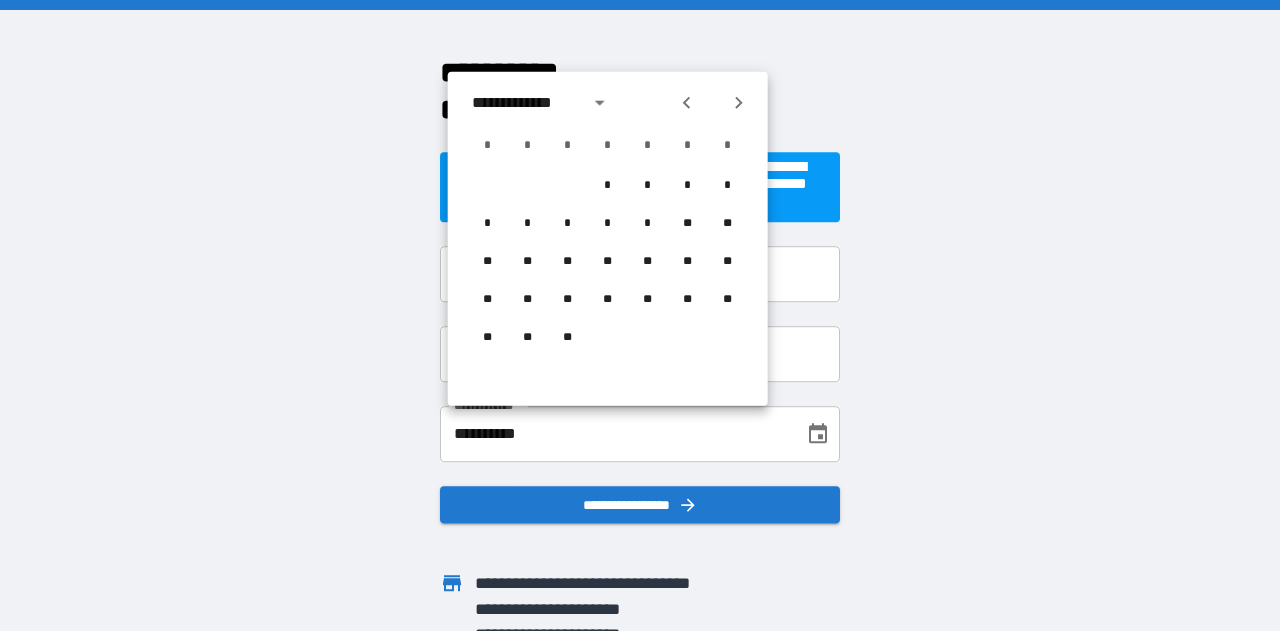 click at bounding box center [739, 103] 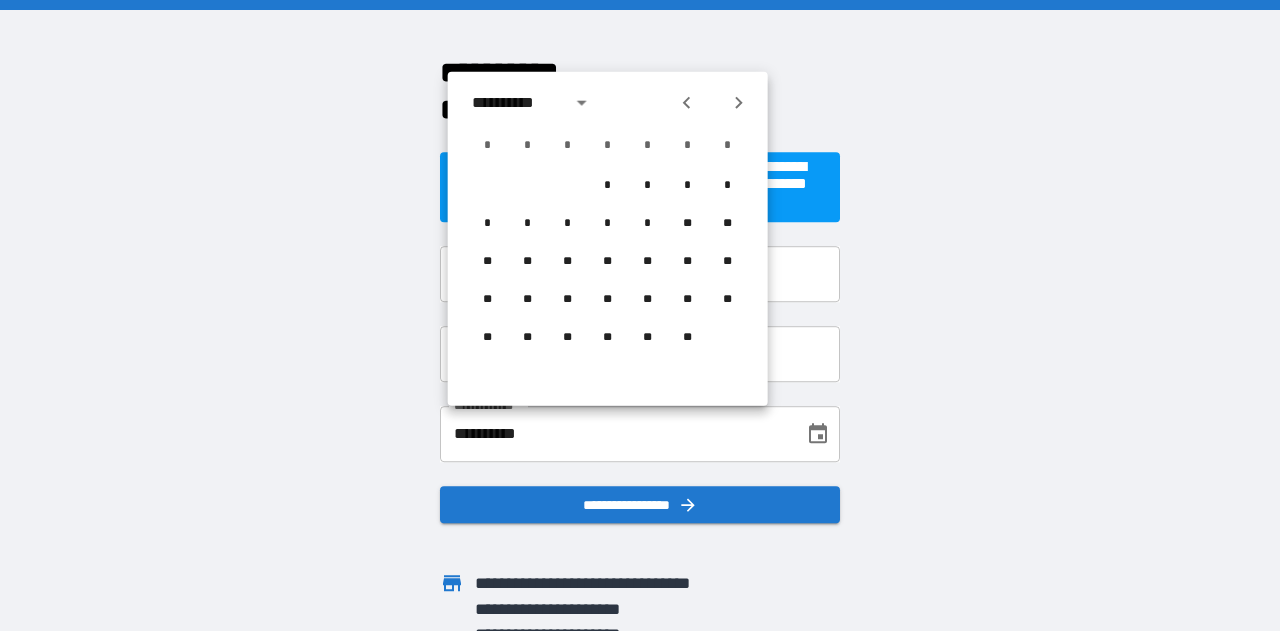 click at bounding box center [739, 103] 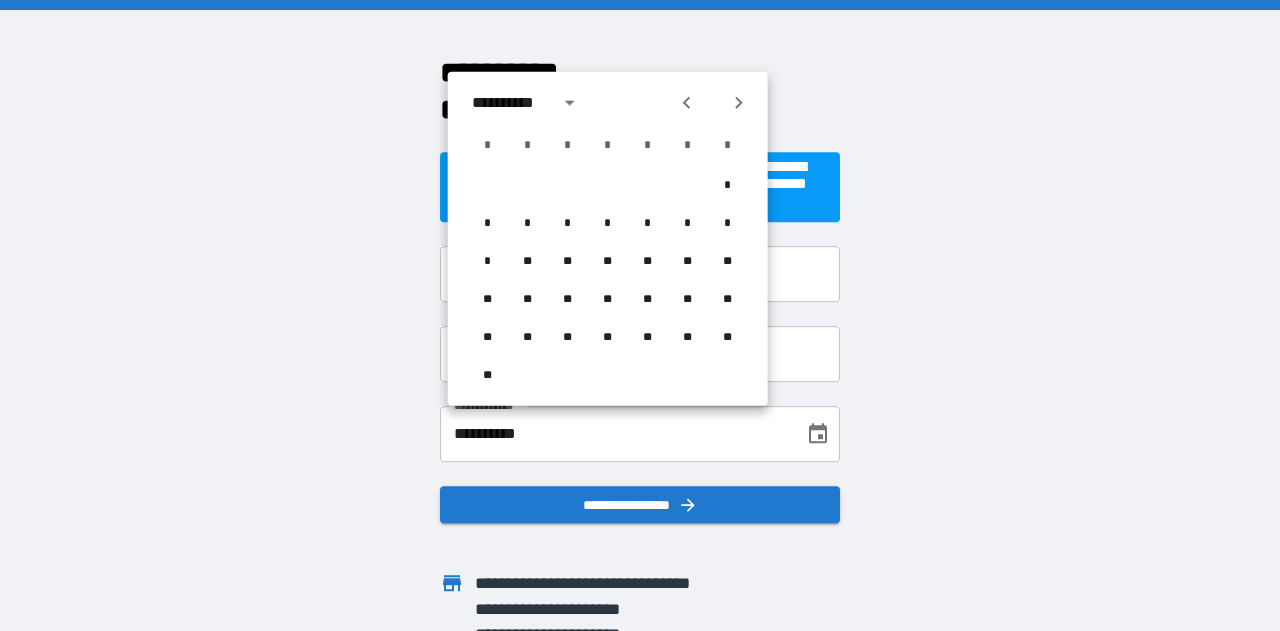 click at bounding box center (739, 103) 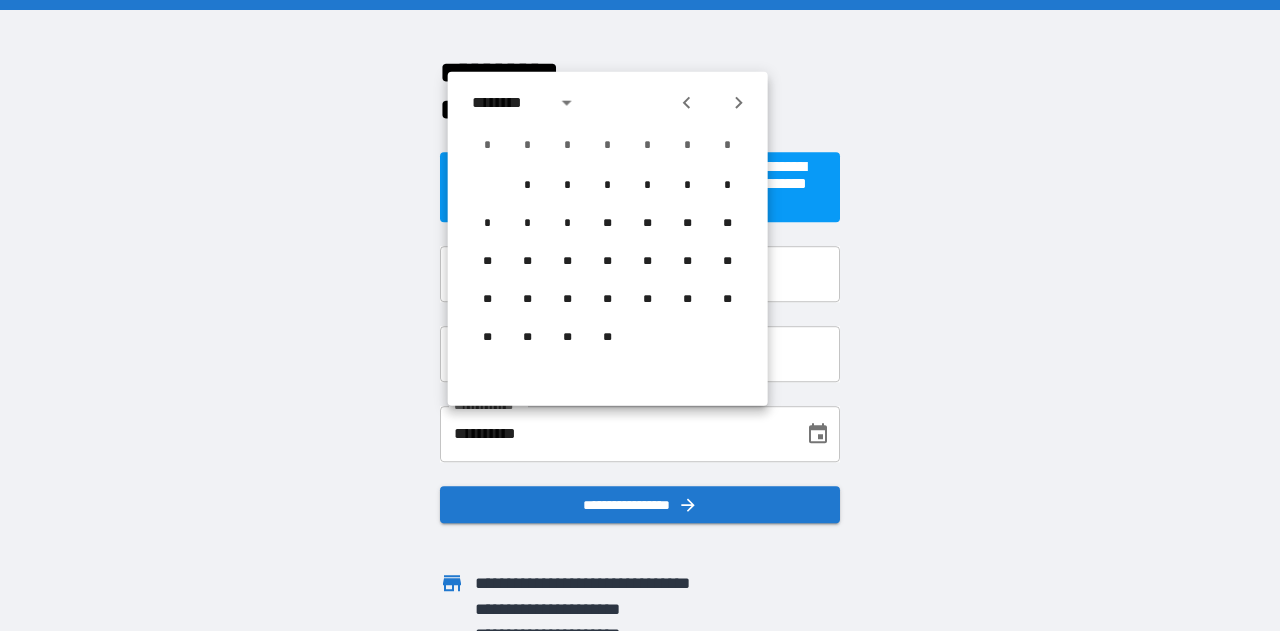 click at bounding box center [739, 103] 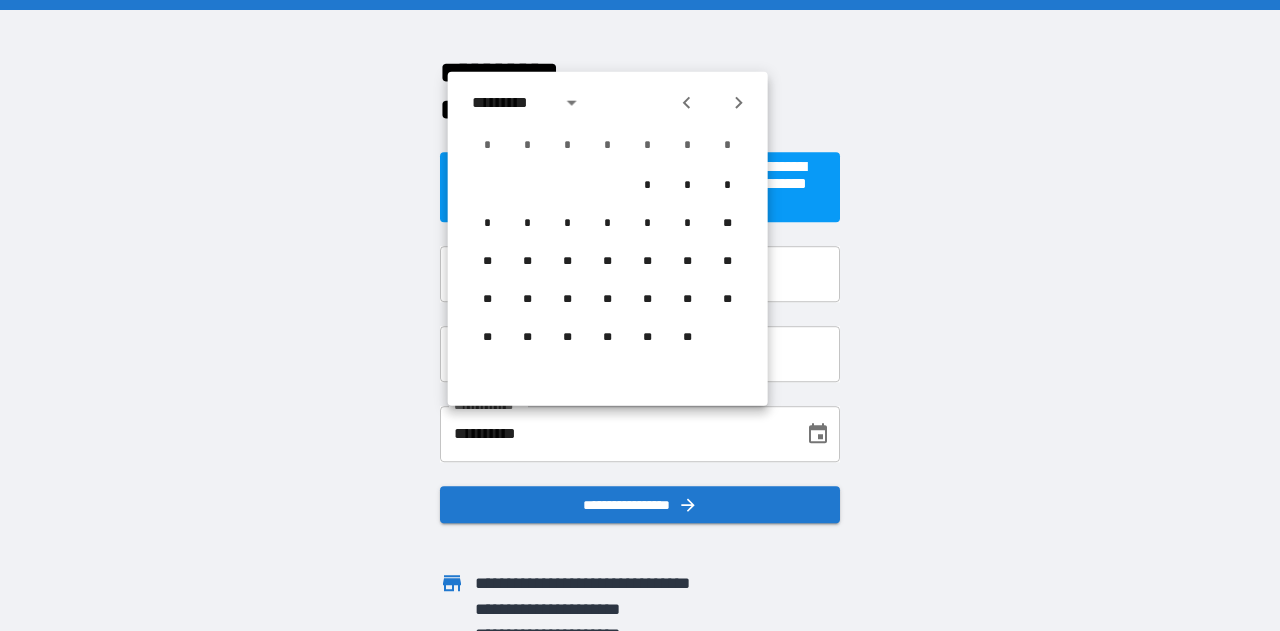 click at bounding box center [739, 103] 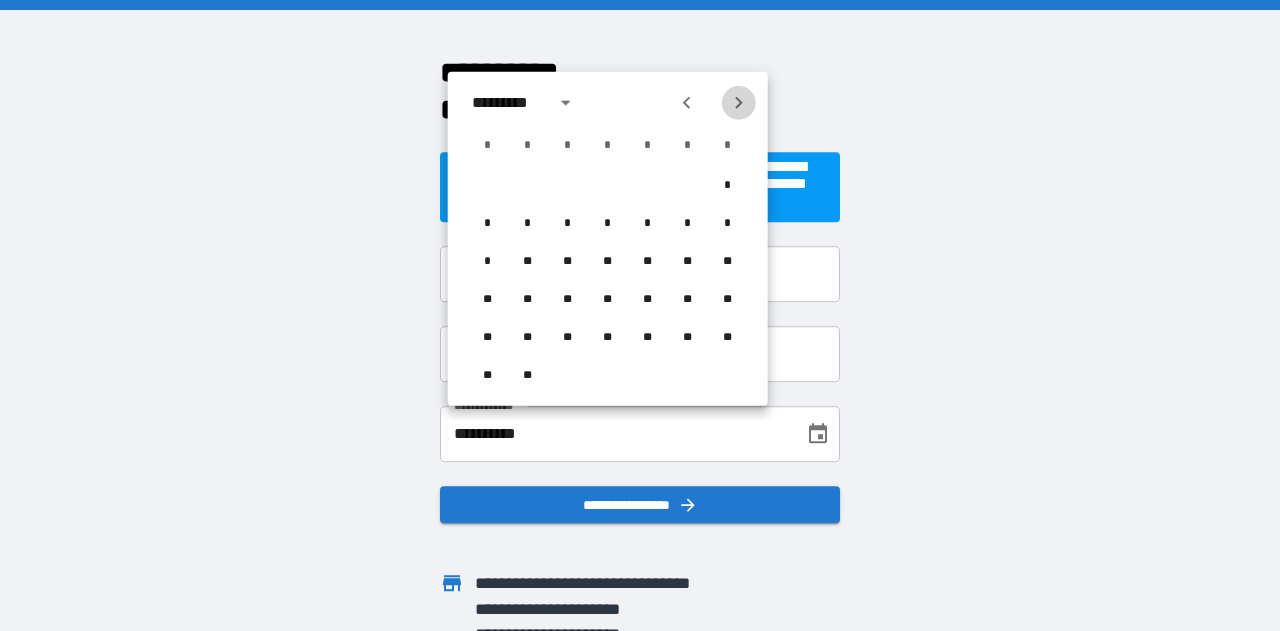 click at bounding box center [739, 103] 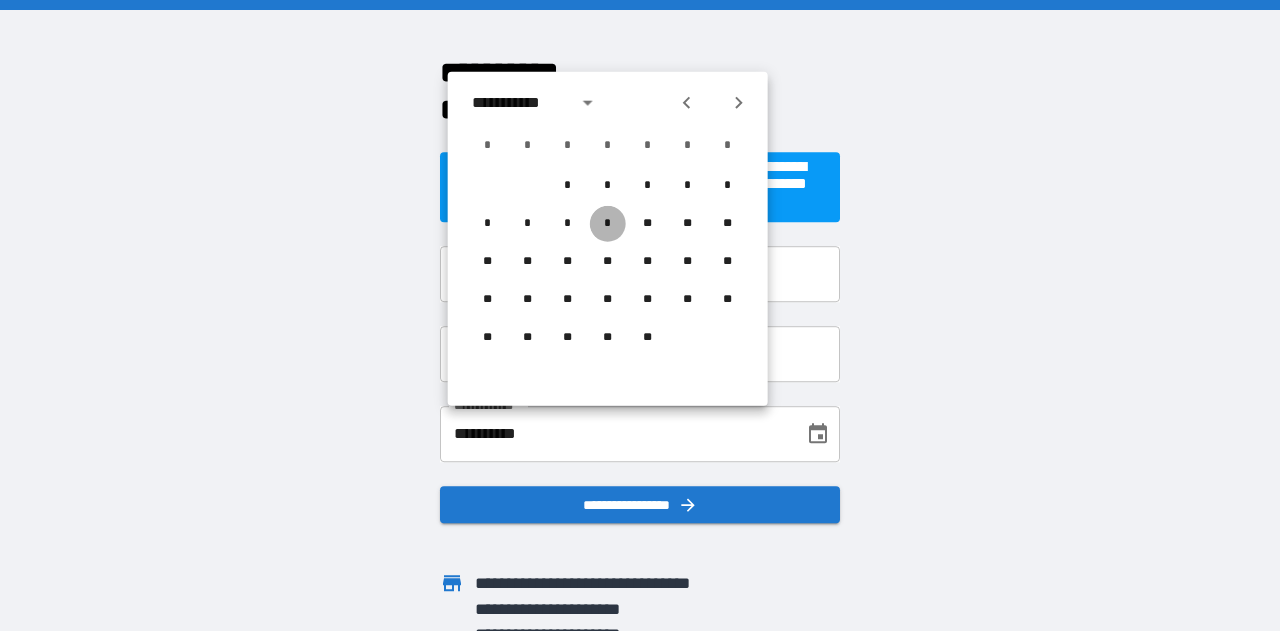 click on "*" at bounding box center (608, 224) 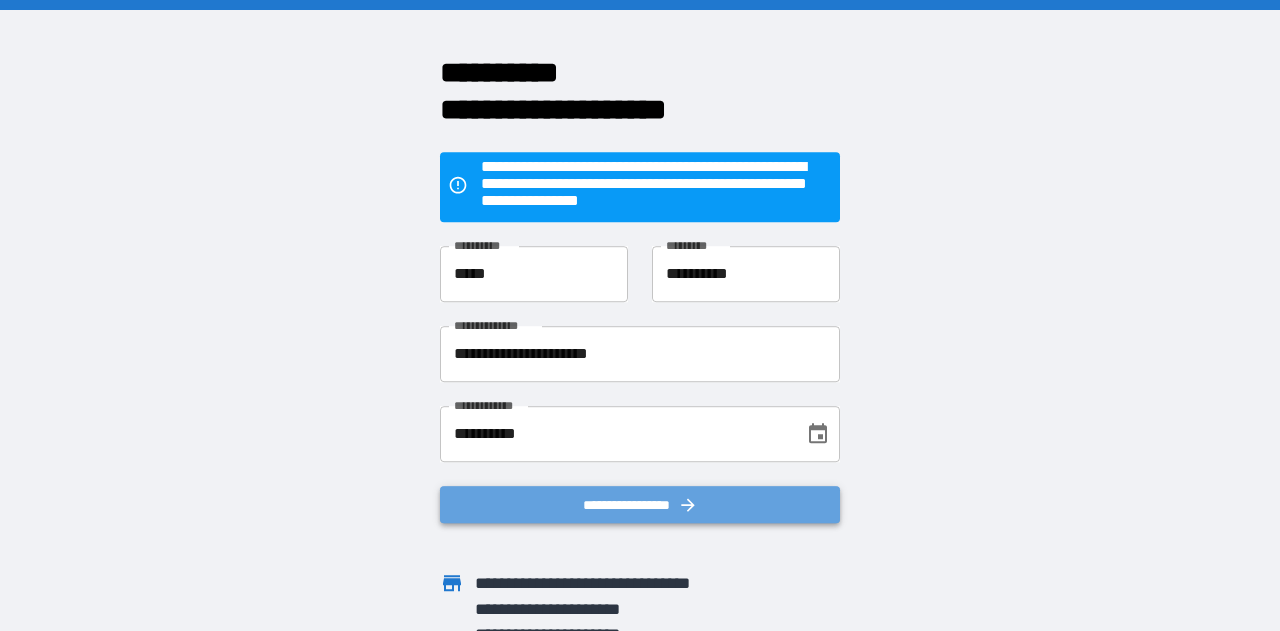 click on "**********" at bounding box center (640, 505) 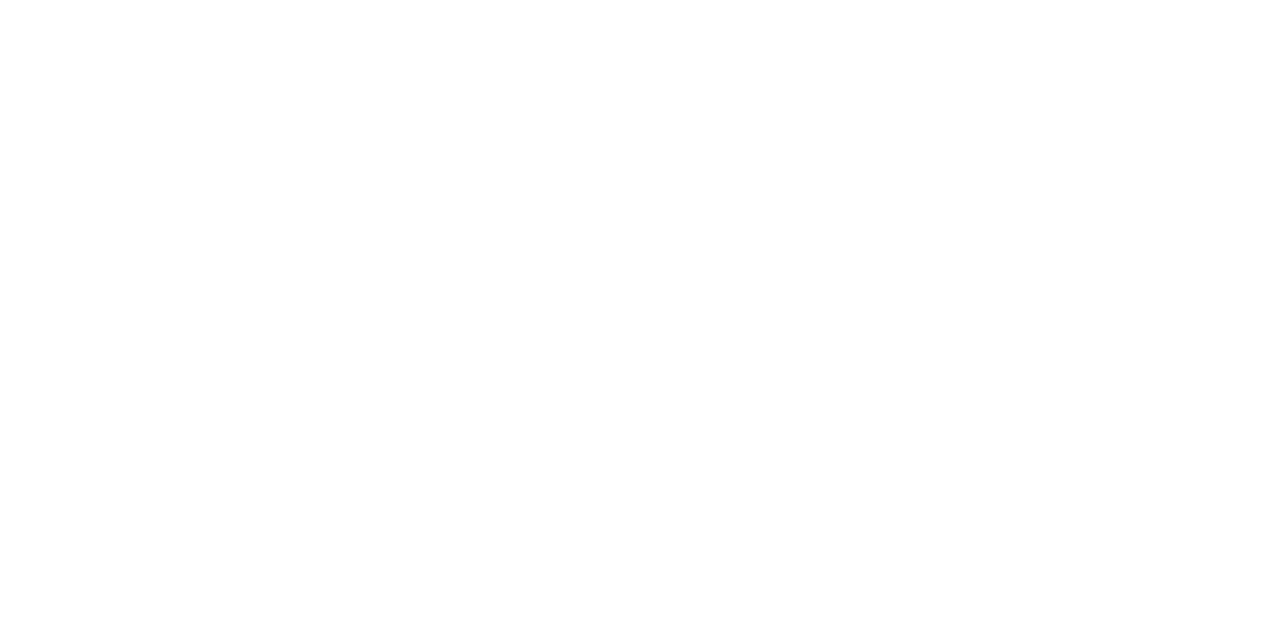 scroll, scrollTop: 0, scrollLeft: 0, axis: both 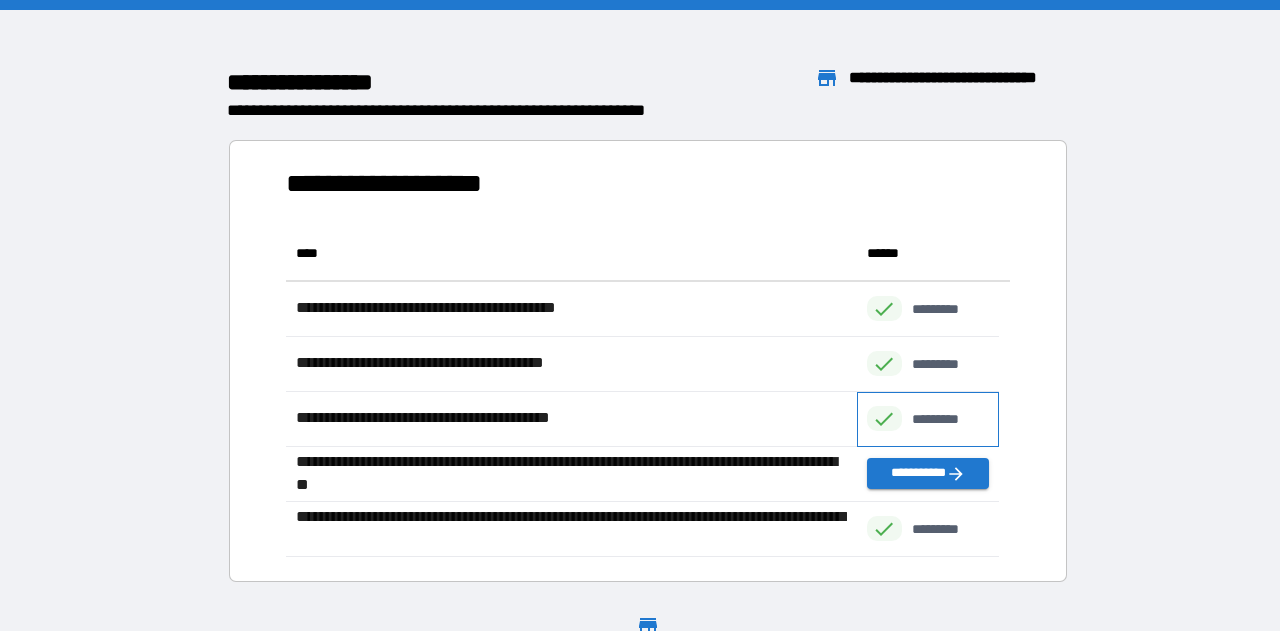 click on "*********" at bounding box center (946, 419) 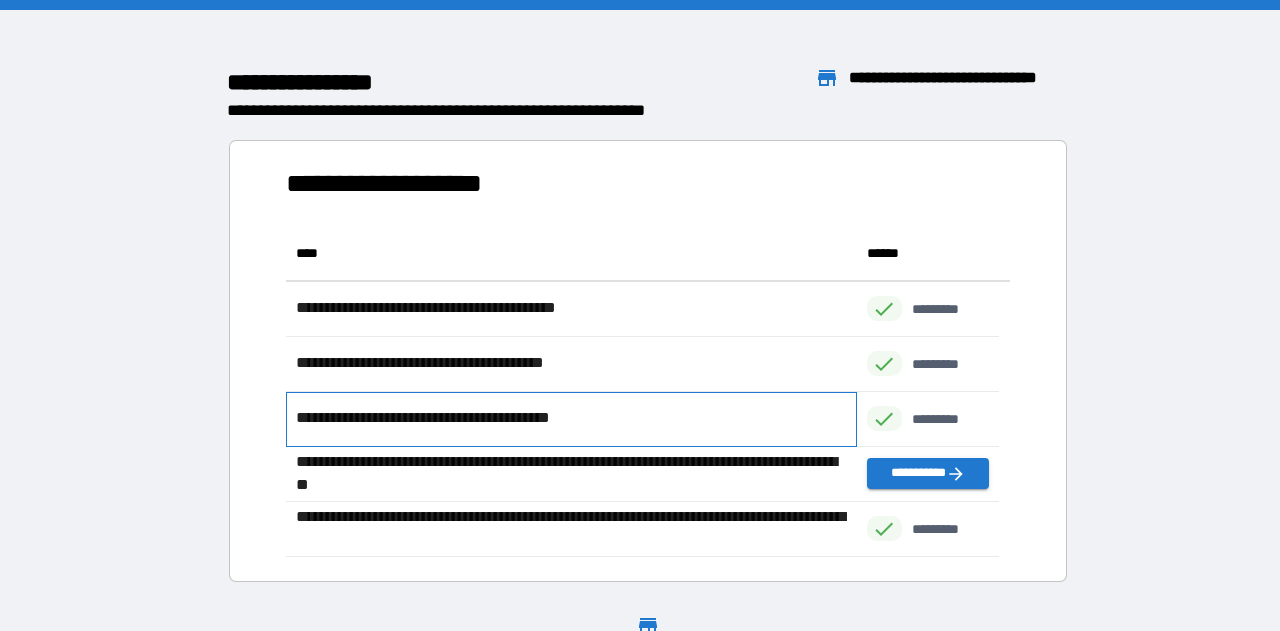 click on "**********" at bounding box center [450, 418] 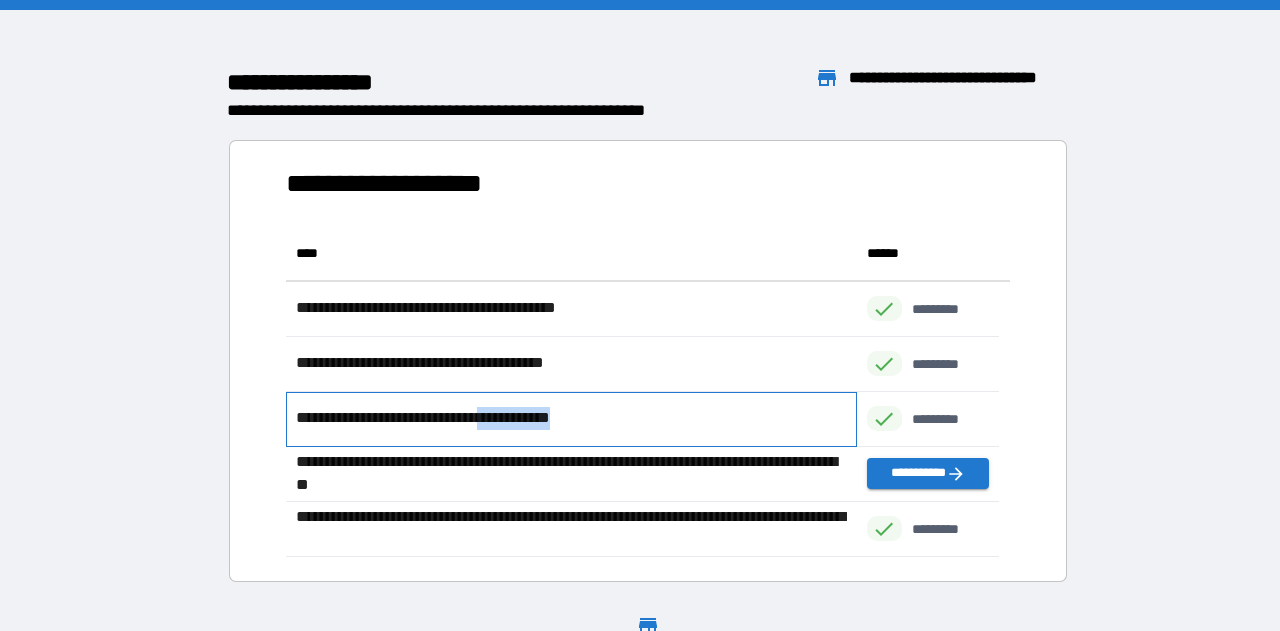 click on "**********" at bounding box center [450, 418] 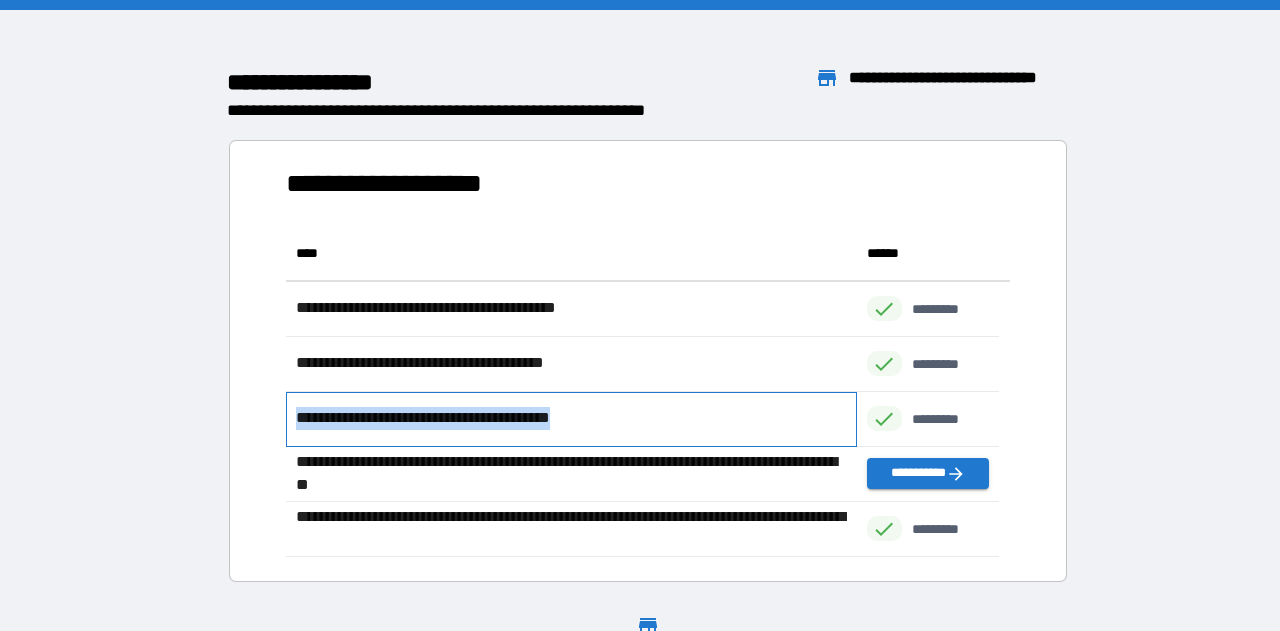 click on "**********" at bounding box center (450, 418) 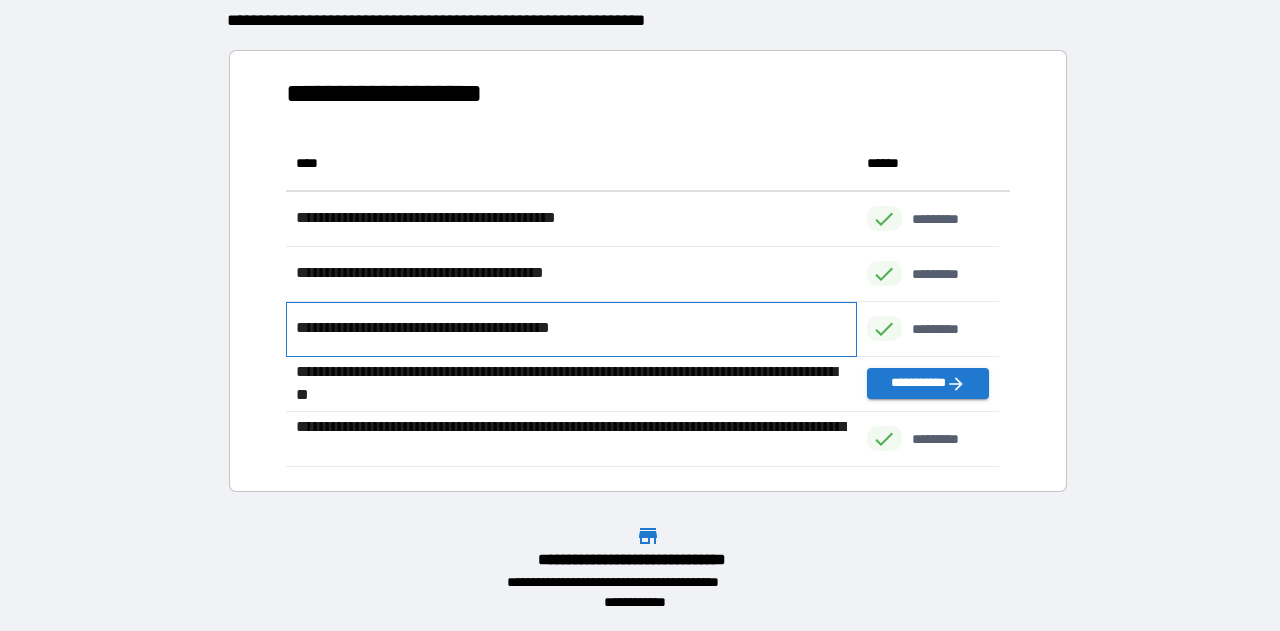 scroll, scrollTop: 0, scrollLeft: 0, axis: both 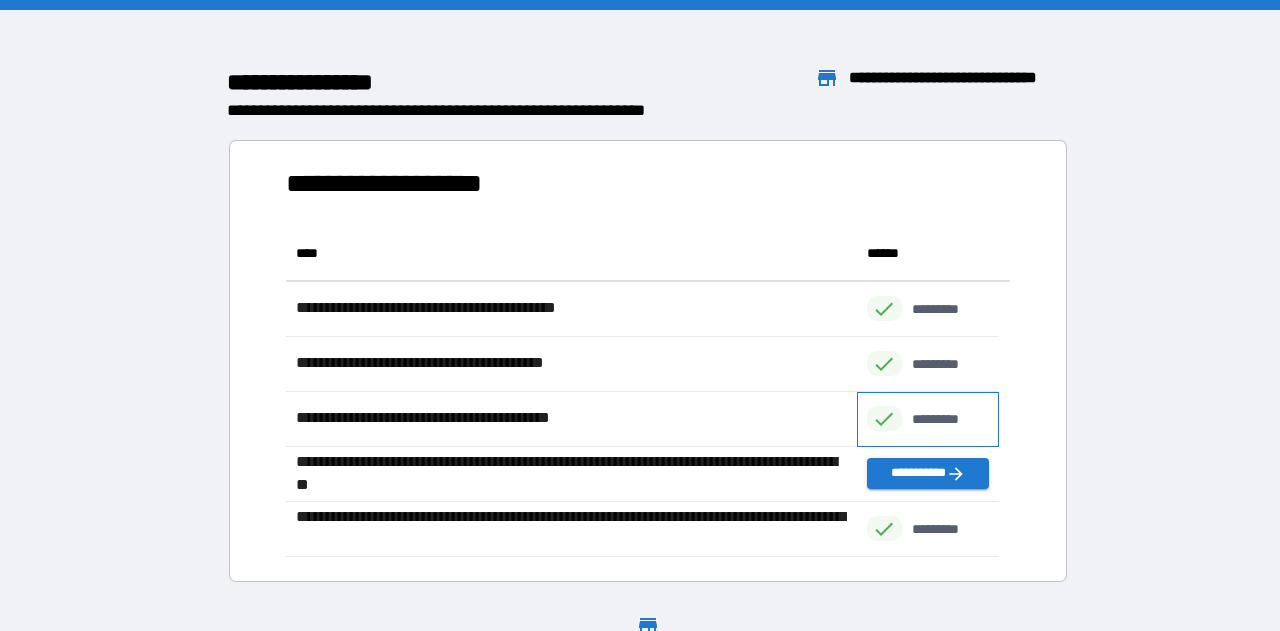 click at bounding box center [884, 418] 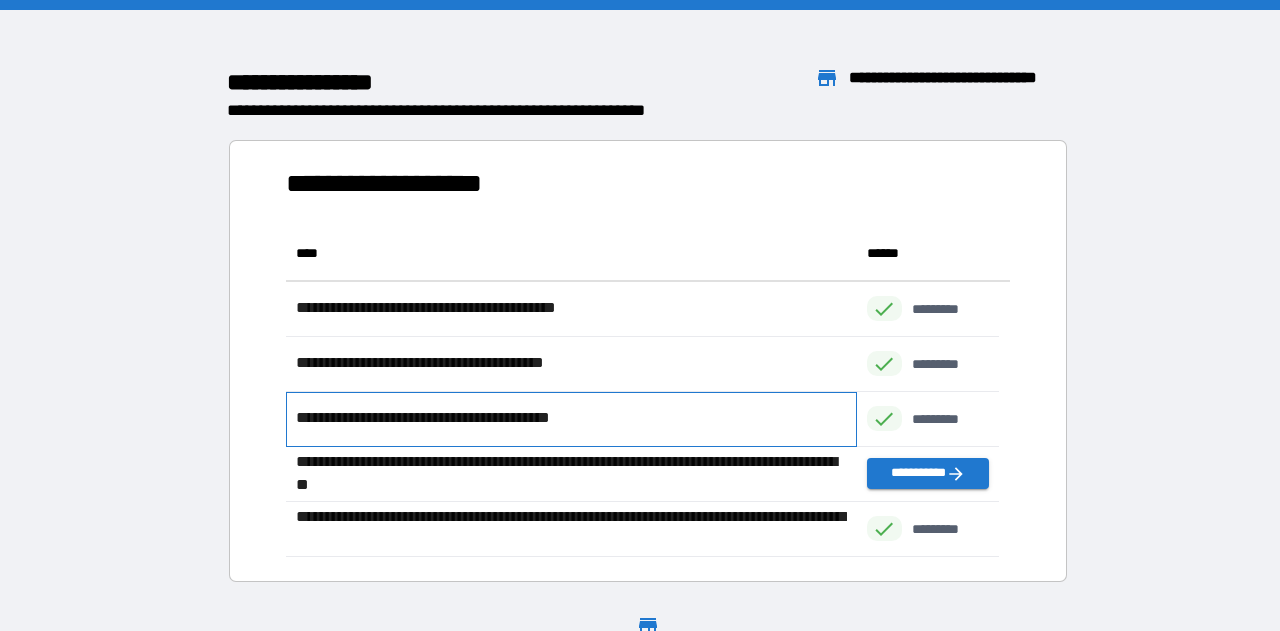 click on "**********" at bounding box center (450, 418) 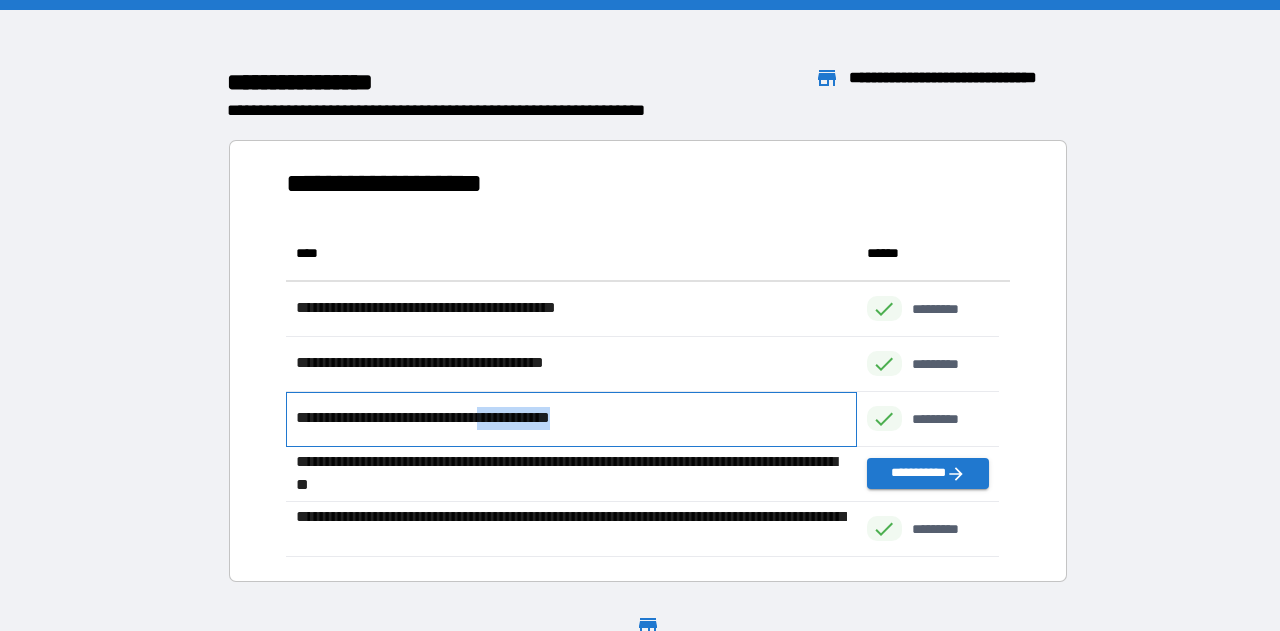 click on "**********" at bounding box center (450, 418) 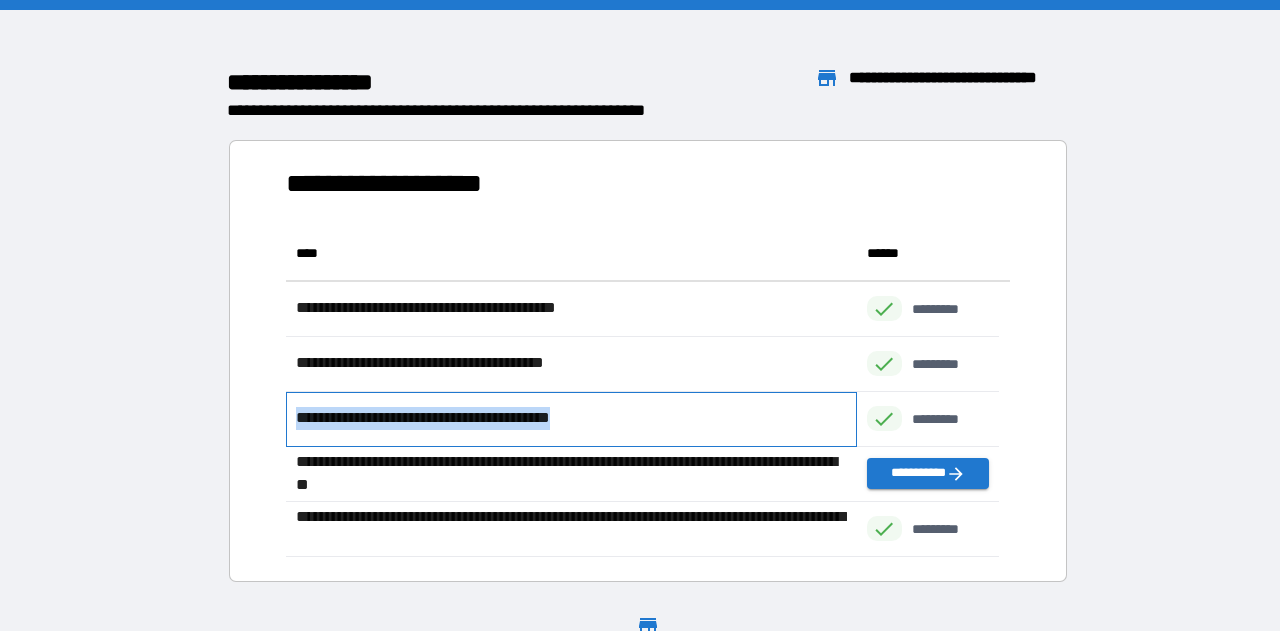 click on "**********" at bounding box center (450, 418) 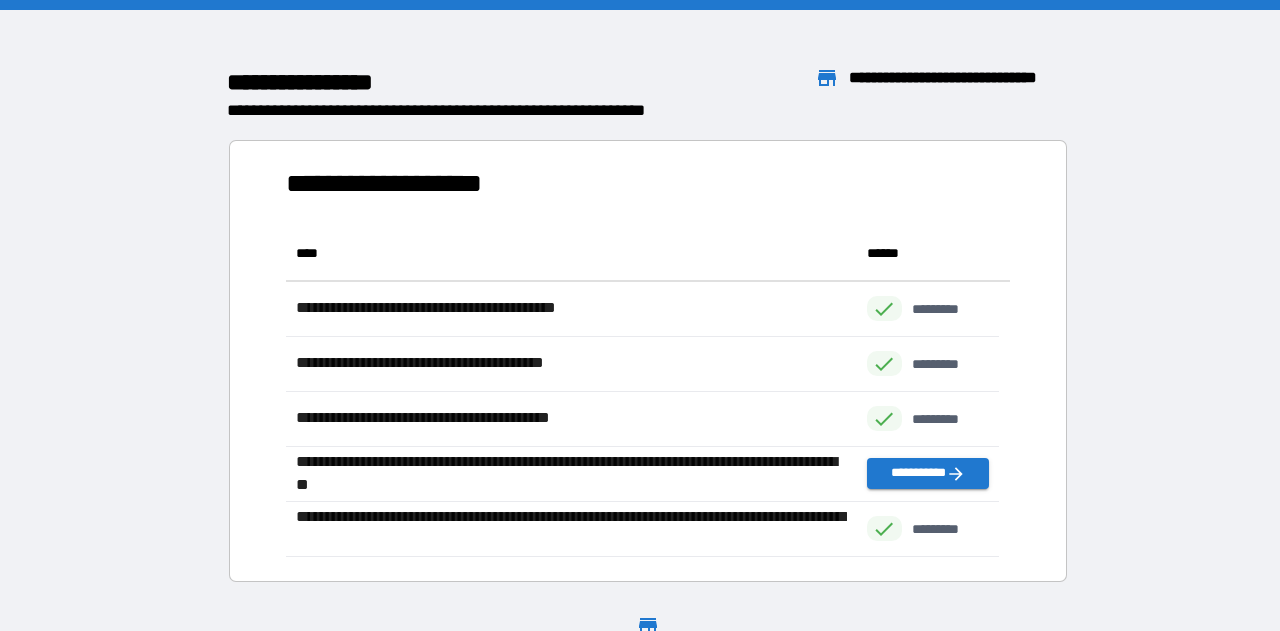 click on "**********" at bounding box center (959, 78) 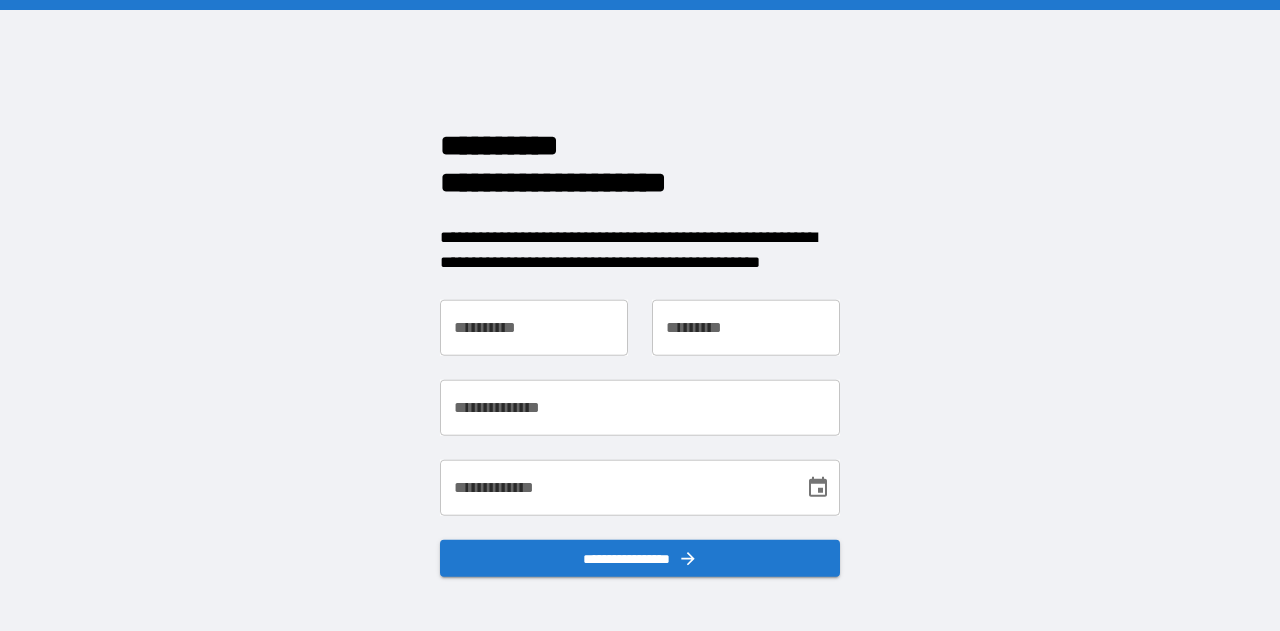 scroll, scrollTop: 0, scrollLeft: 0, axis: both 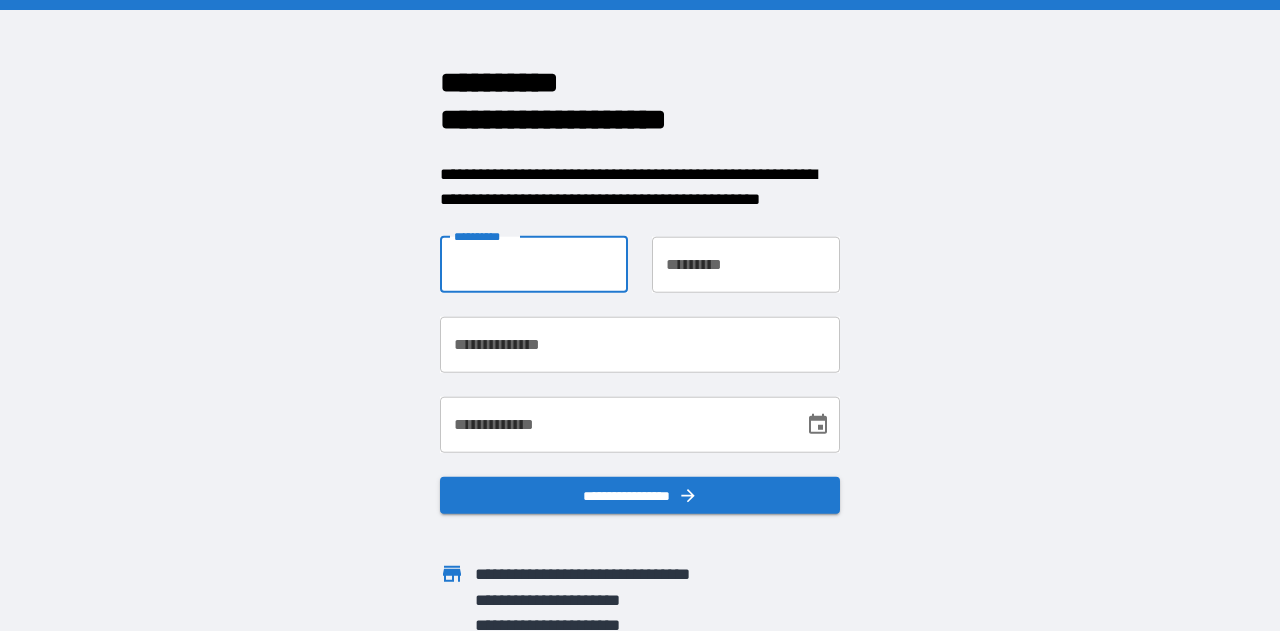click on "**********" at bounding box center (534, 264) 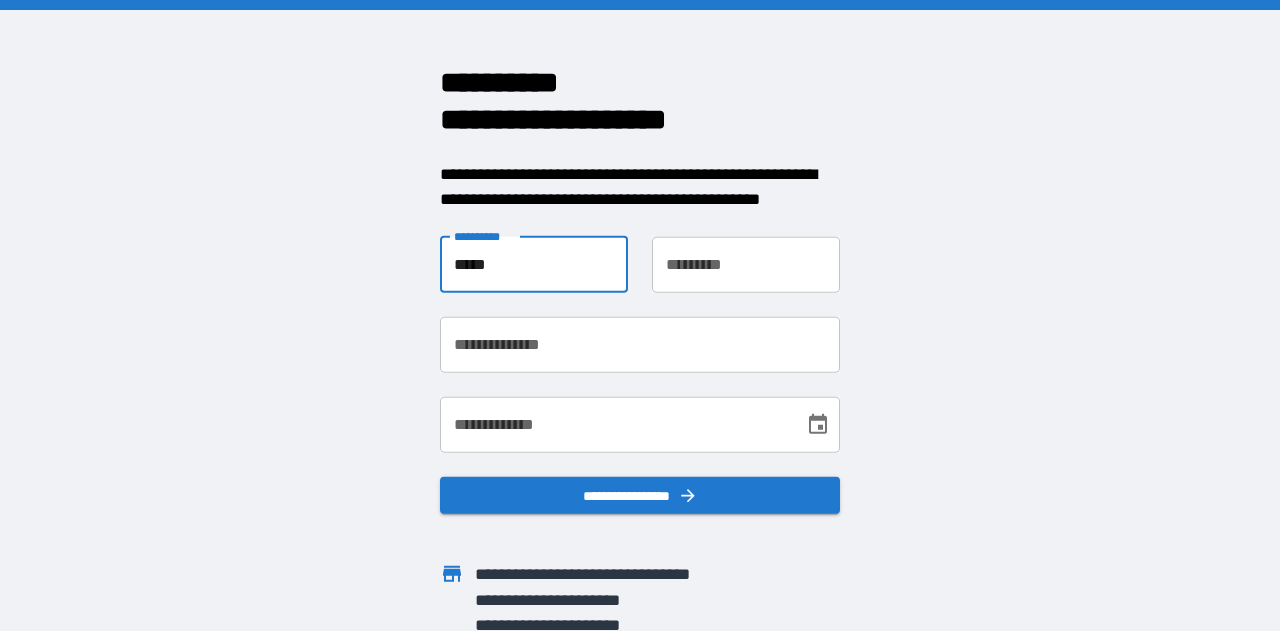 type on "**********" 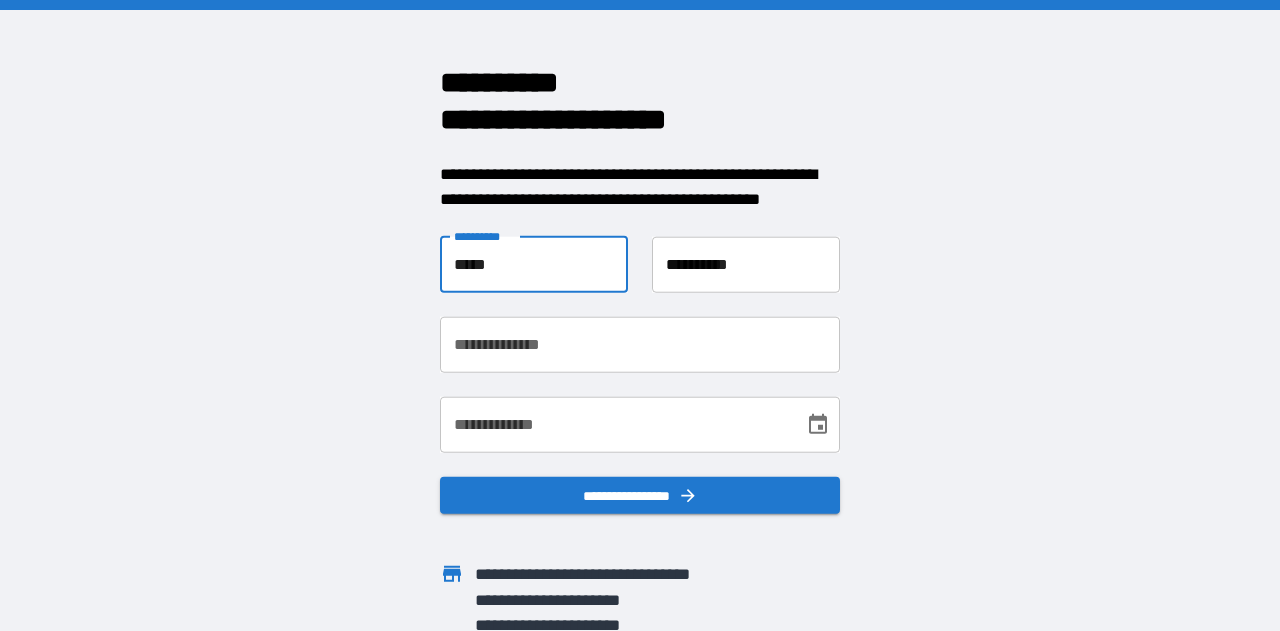 type on "**********" 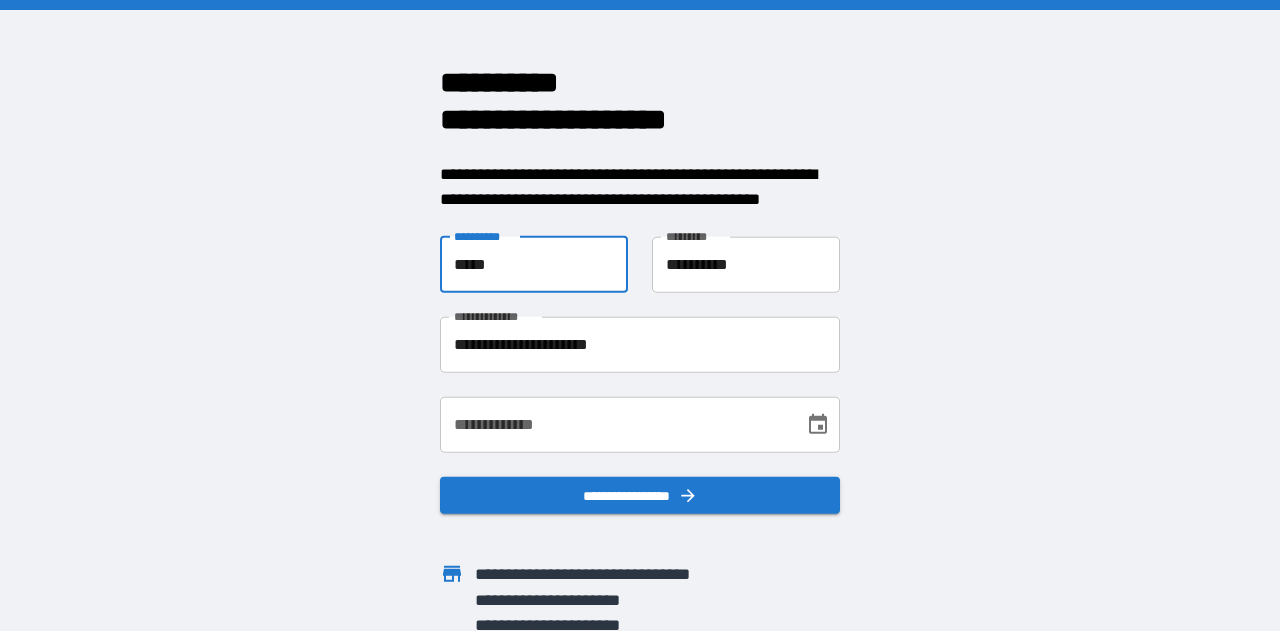 click on "**********" at bounding box center (615, 424) 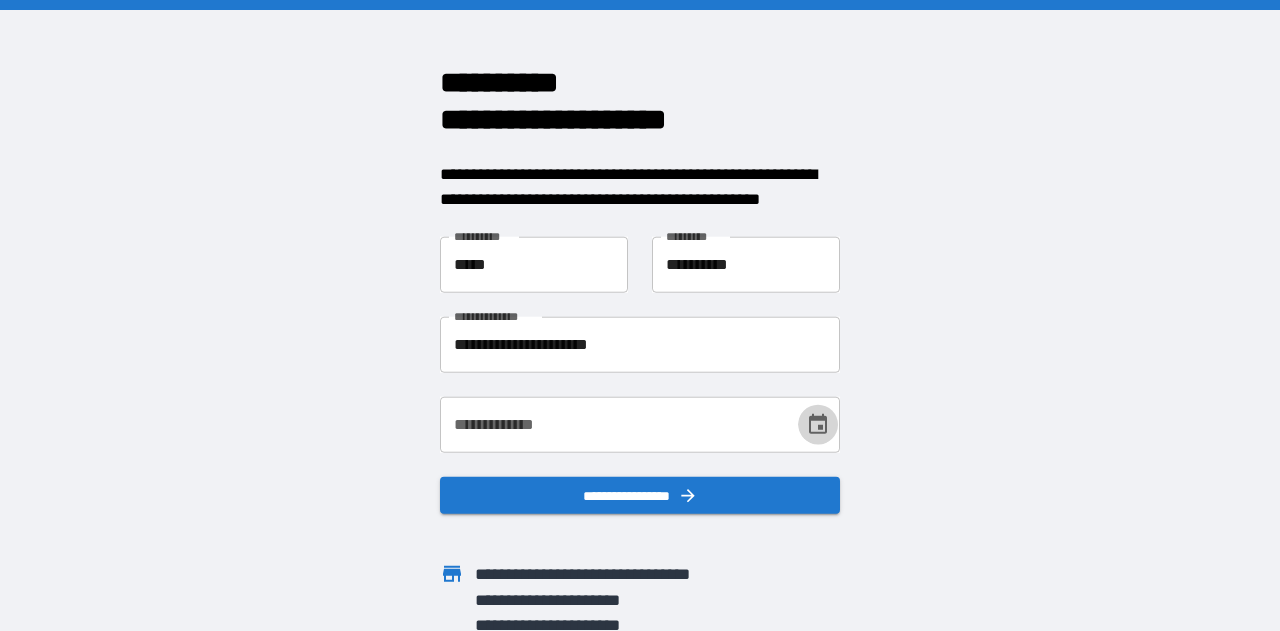 click 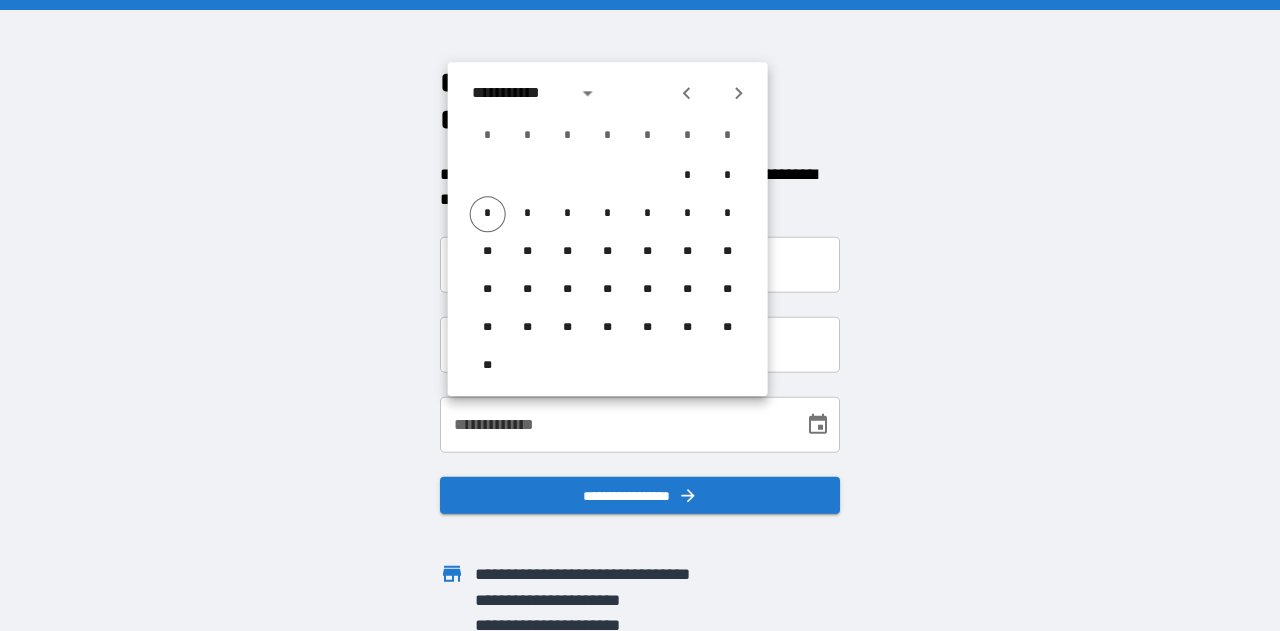 click 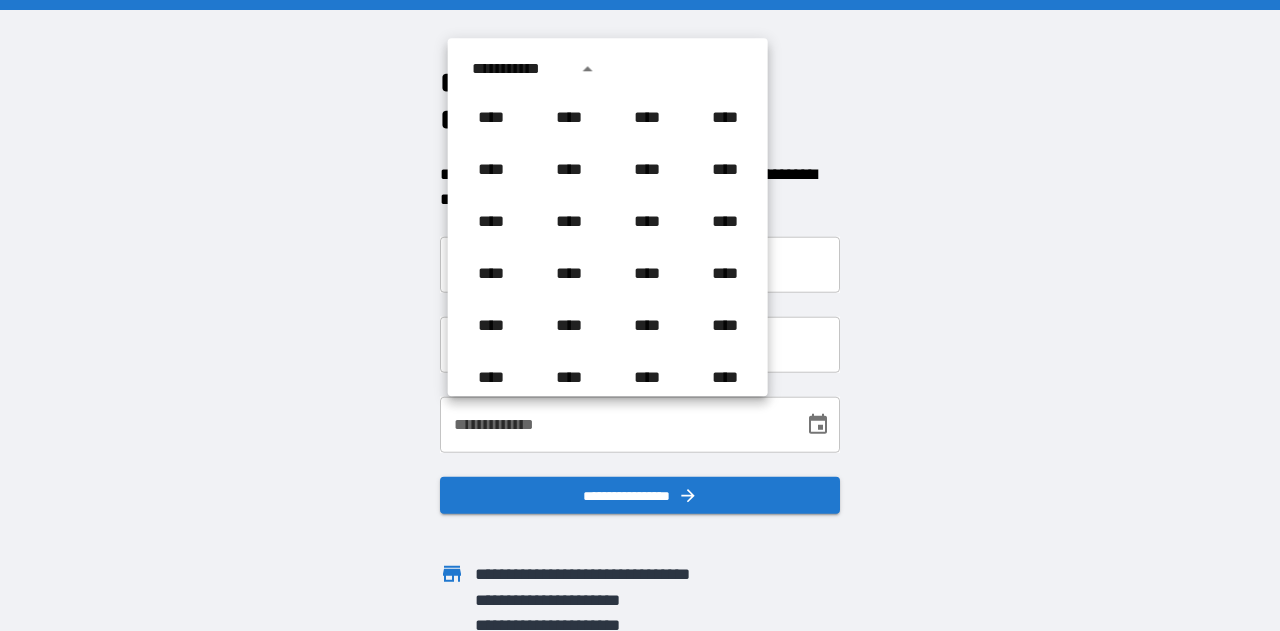 scroll, scrollTop: 1486, scrollLeft: 0, axis: vertical 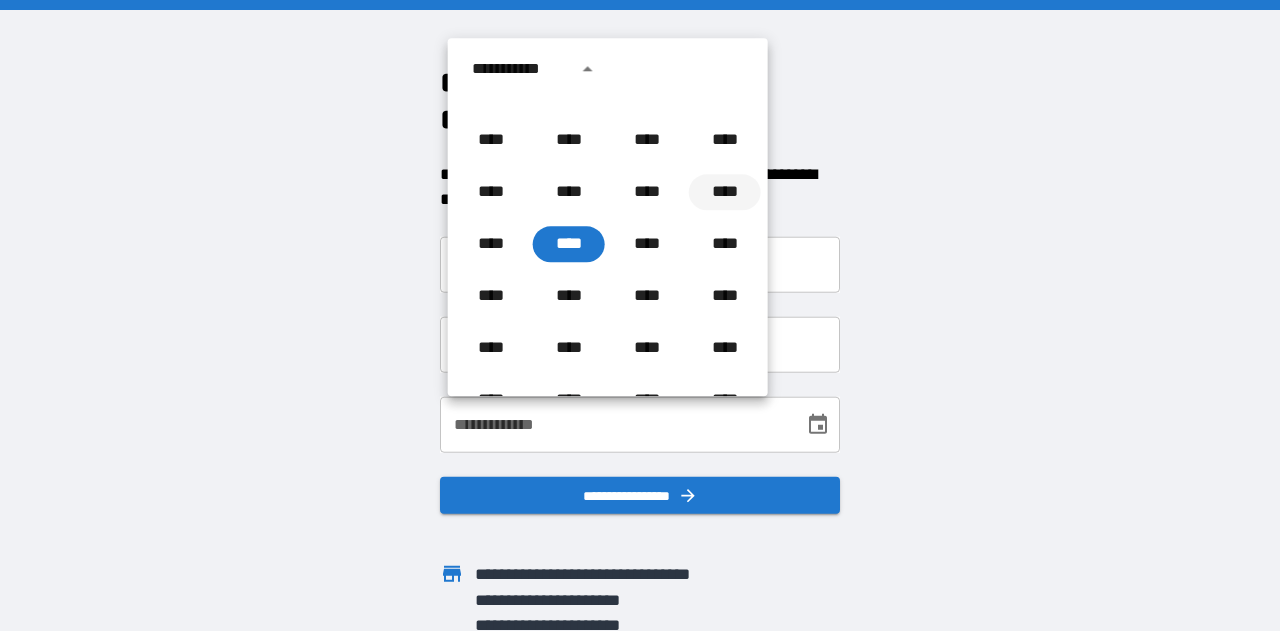 click on "****" at bounding box center [725, 192] 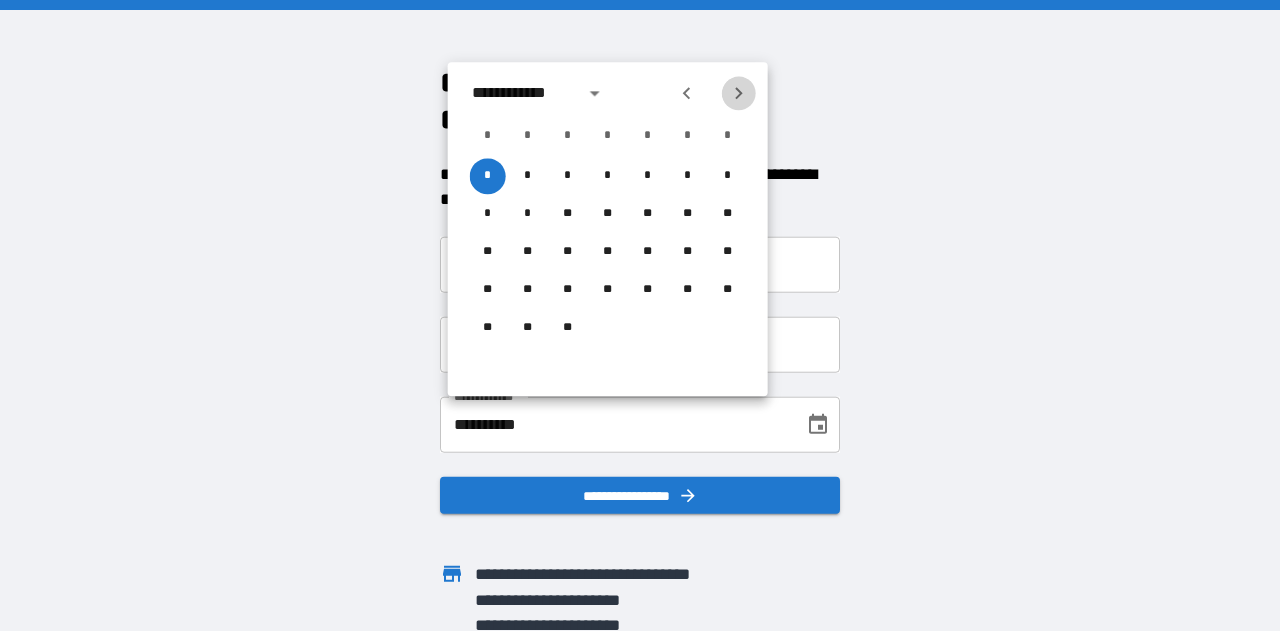 click 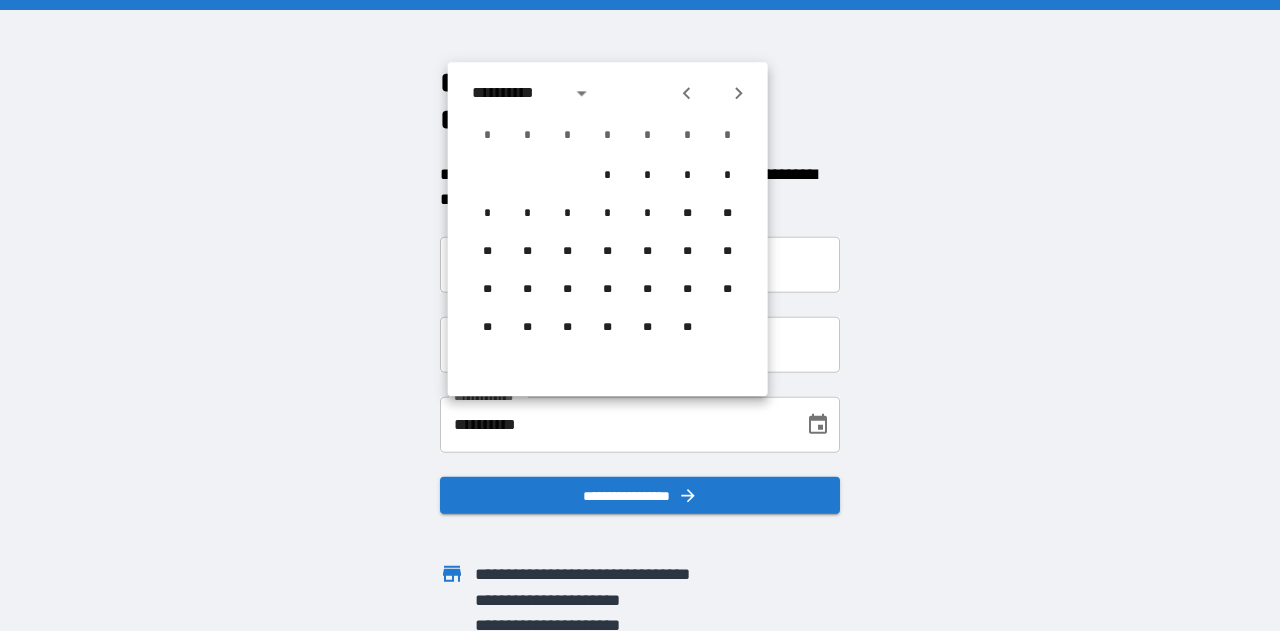 click 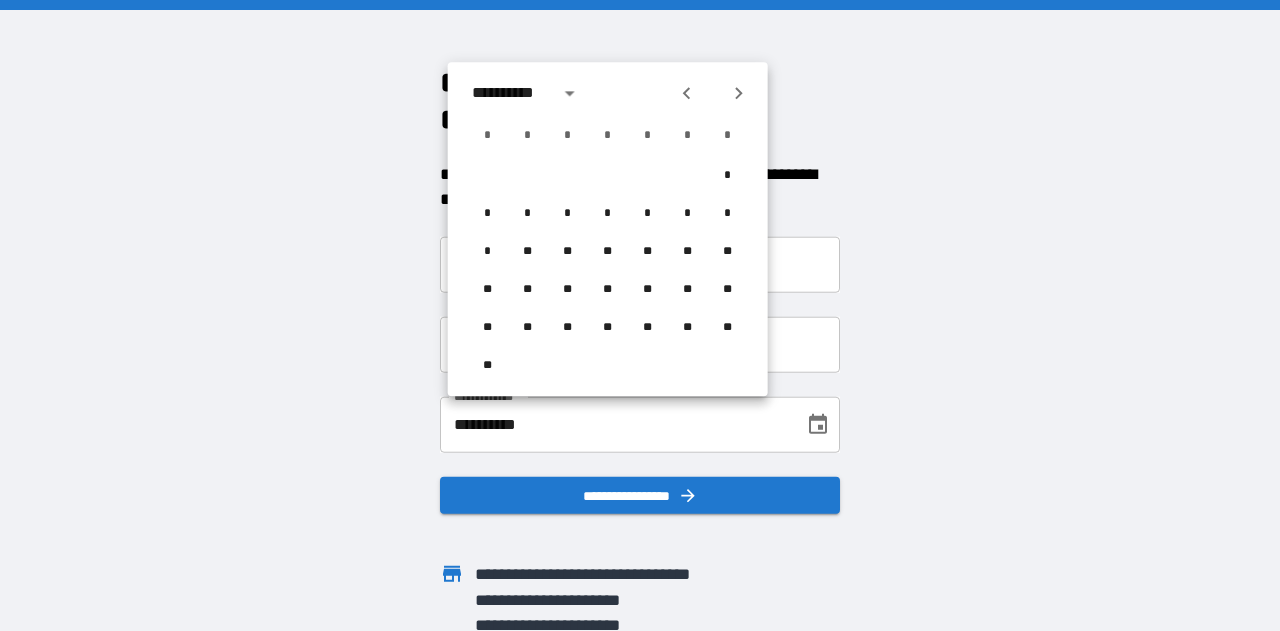 click 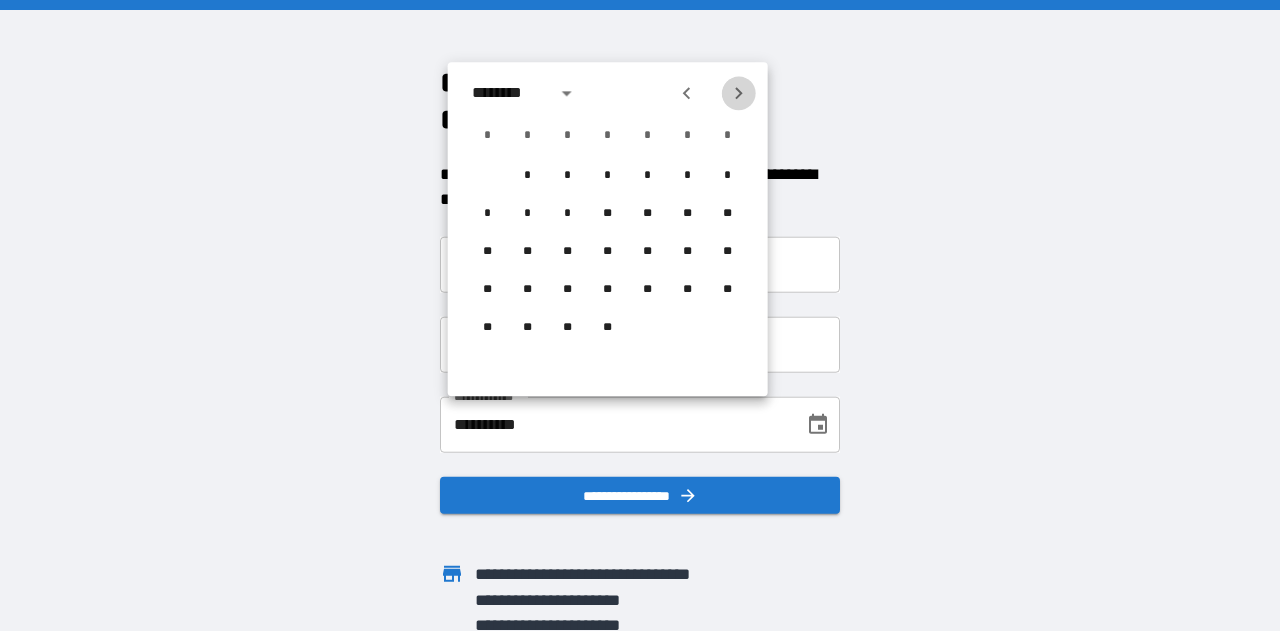click 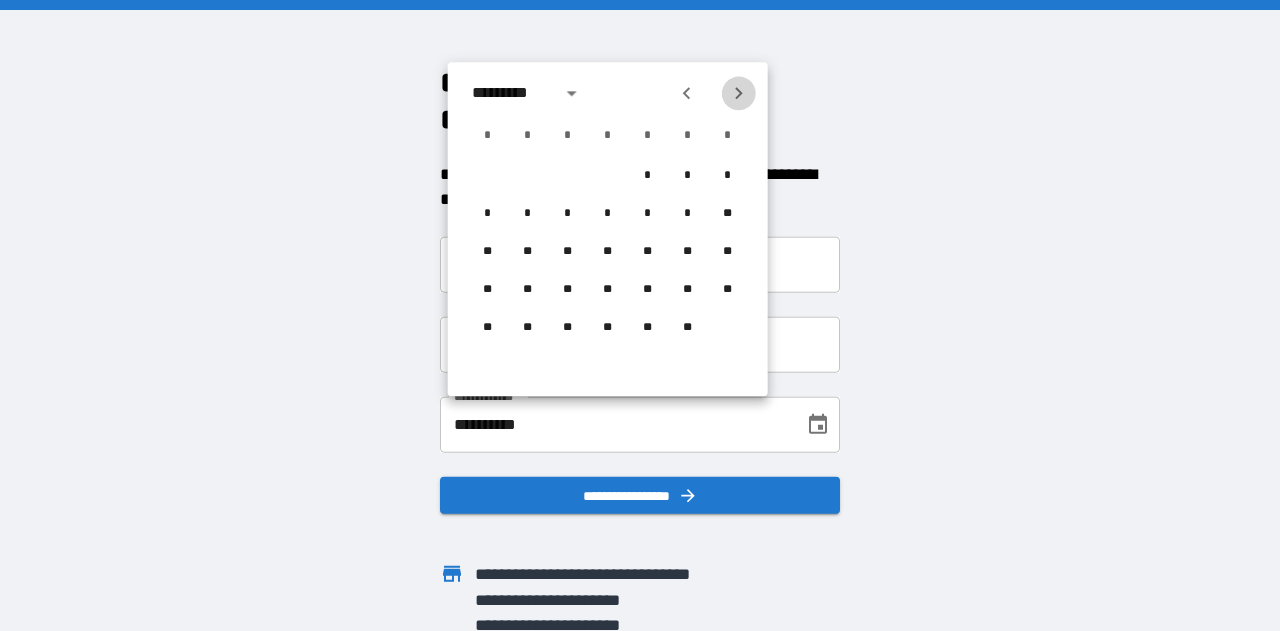 click 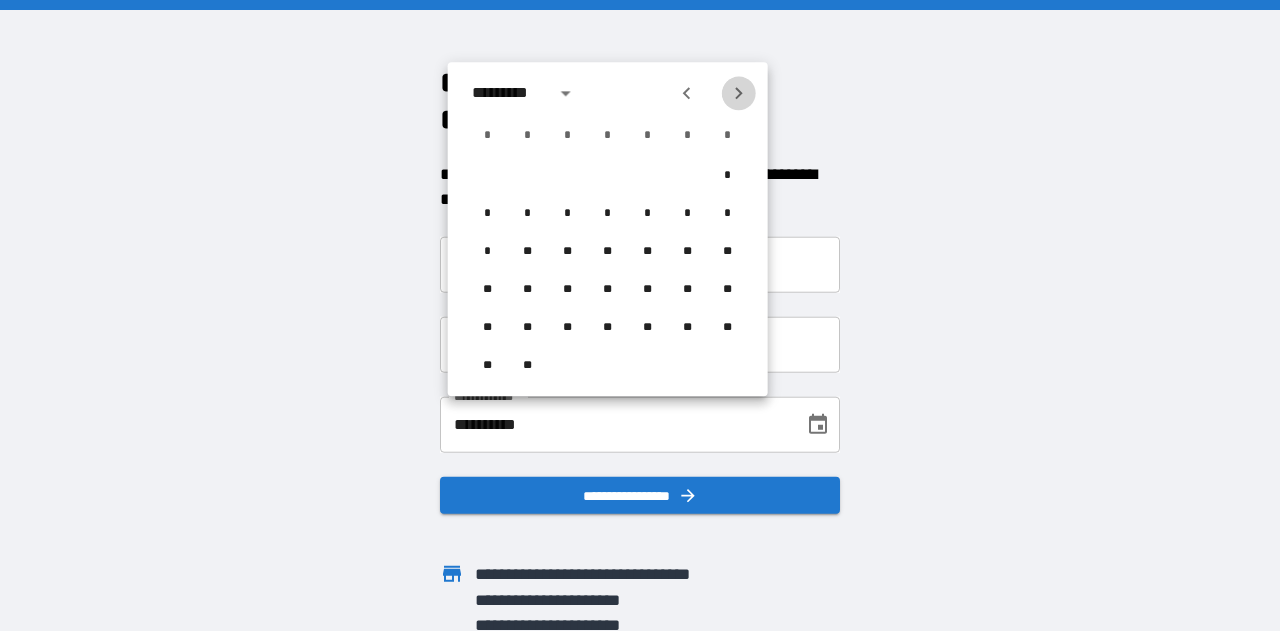 click 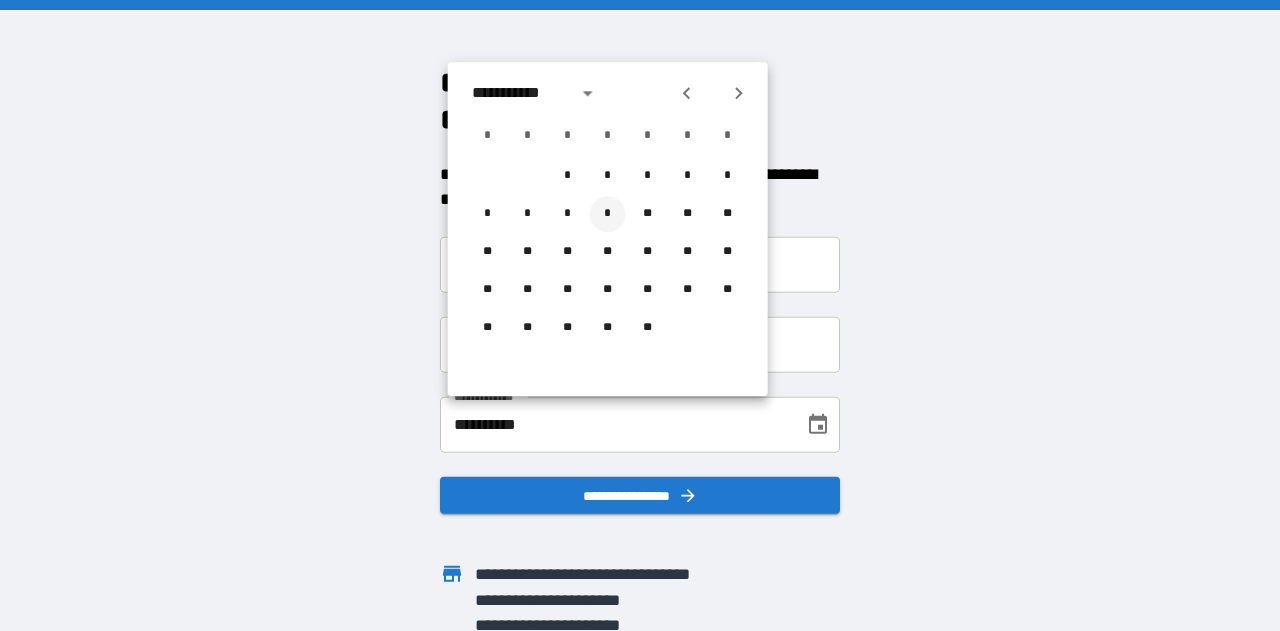 click on "*" at bounding box center [608, 214] 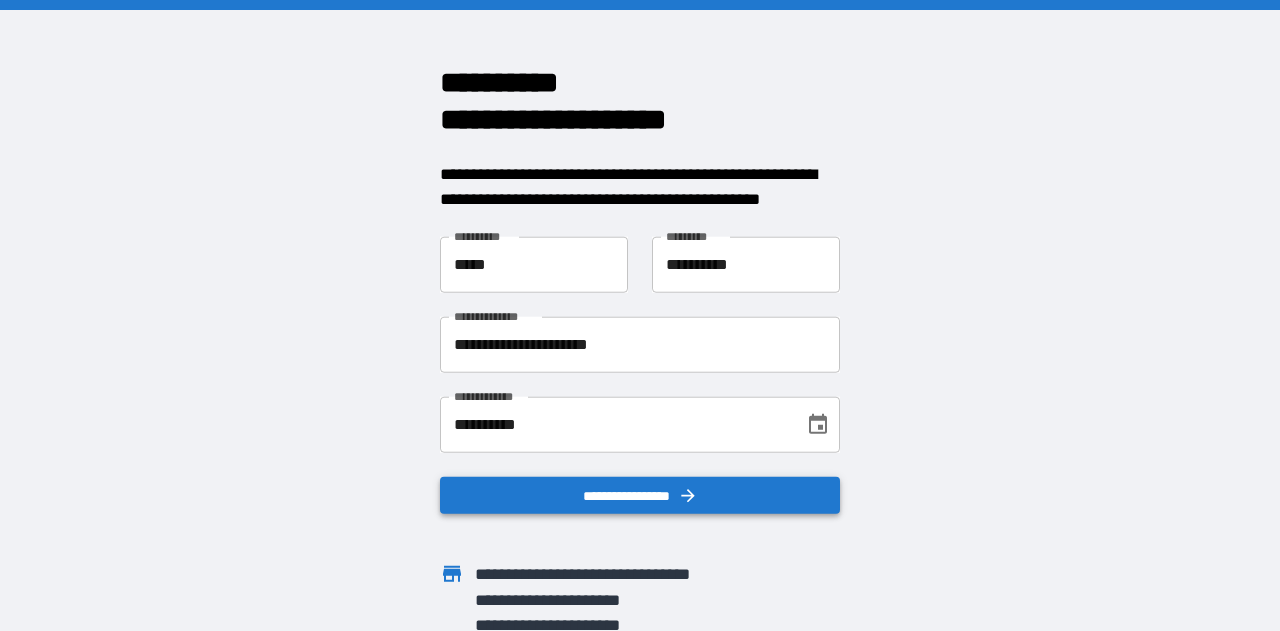 click on "**********" at bounding box center [640, 495] 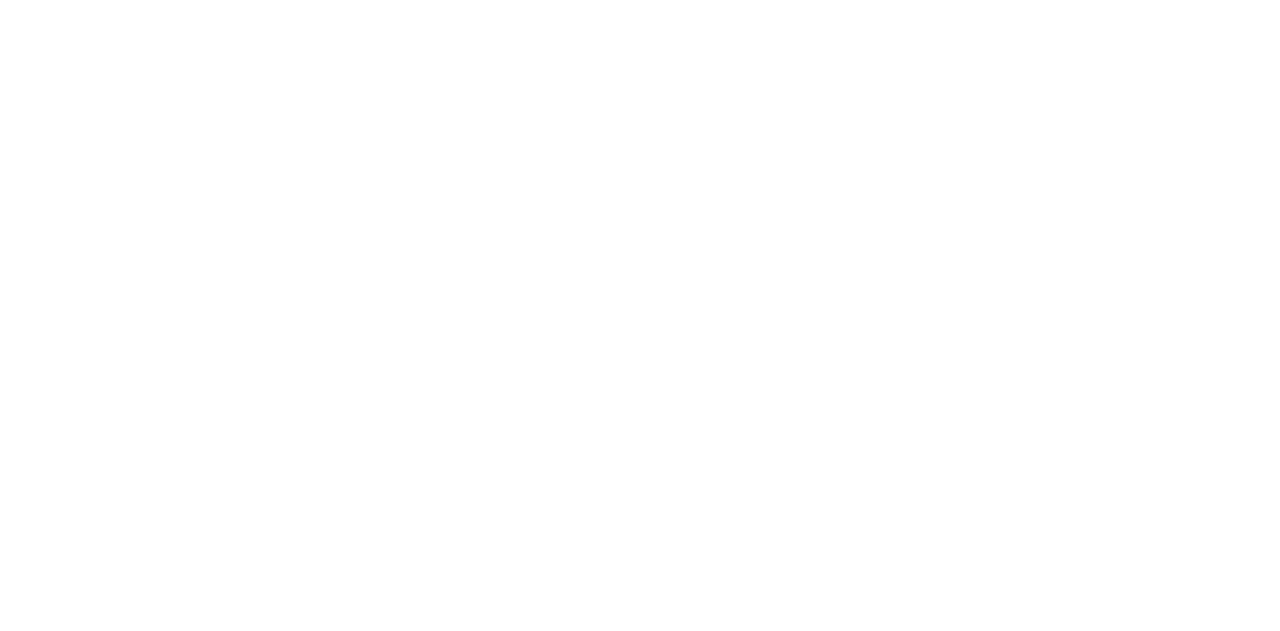 scroll, scrollTop: 0, scrollLeft: 0, axis: both 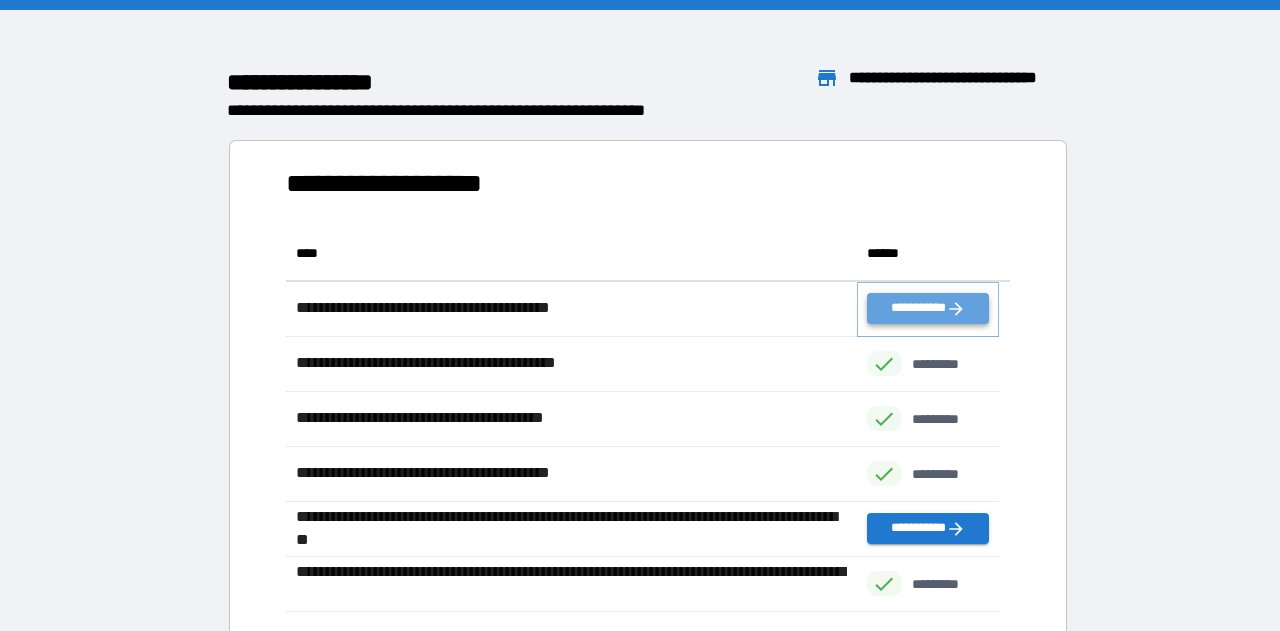 click on "**********" at bounding box center (928, 308) 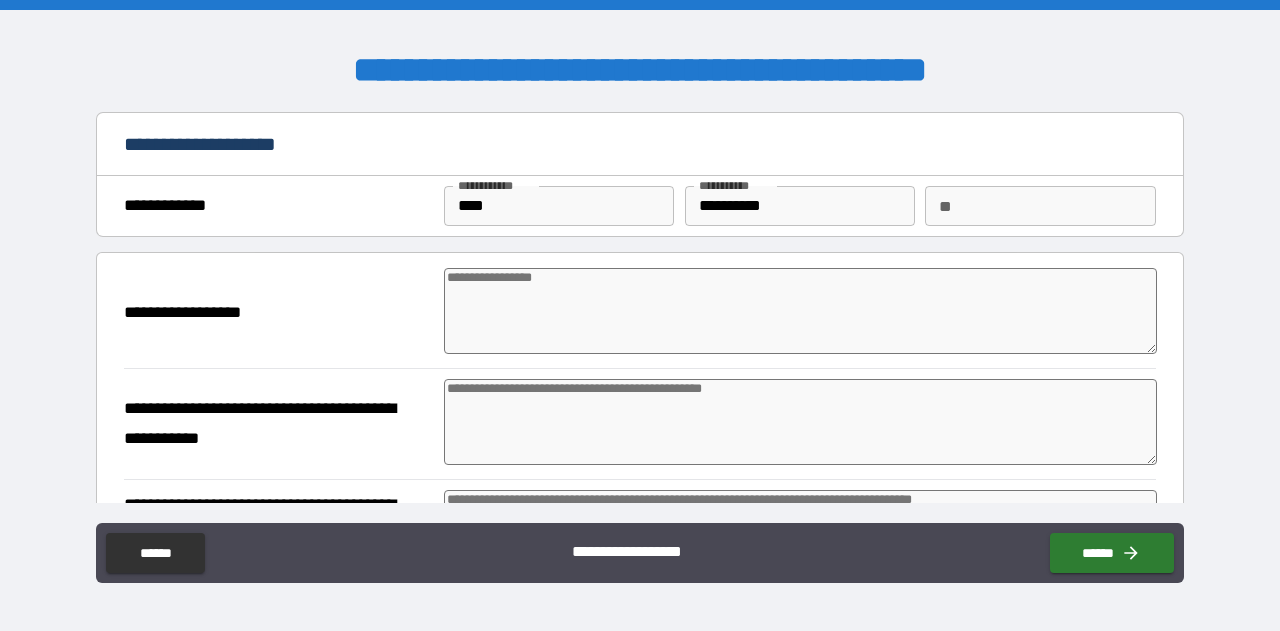 type on "*" 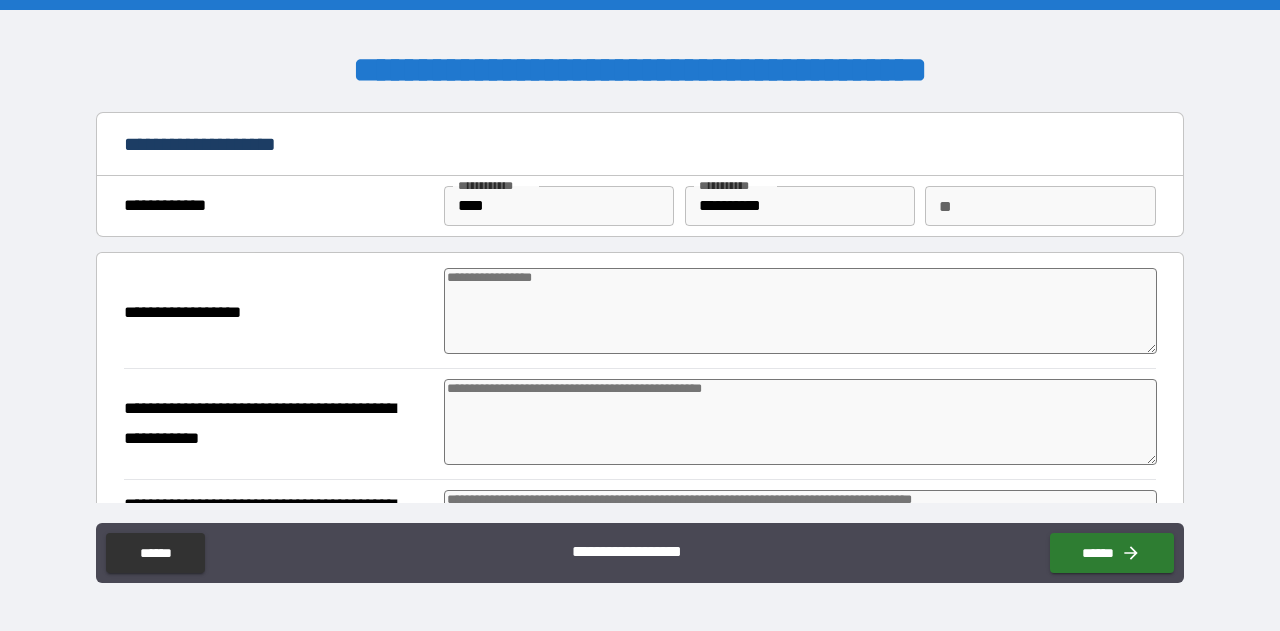 type on "*" 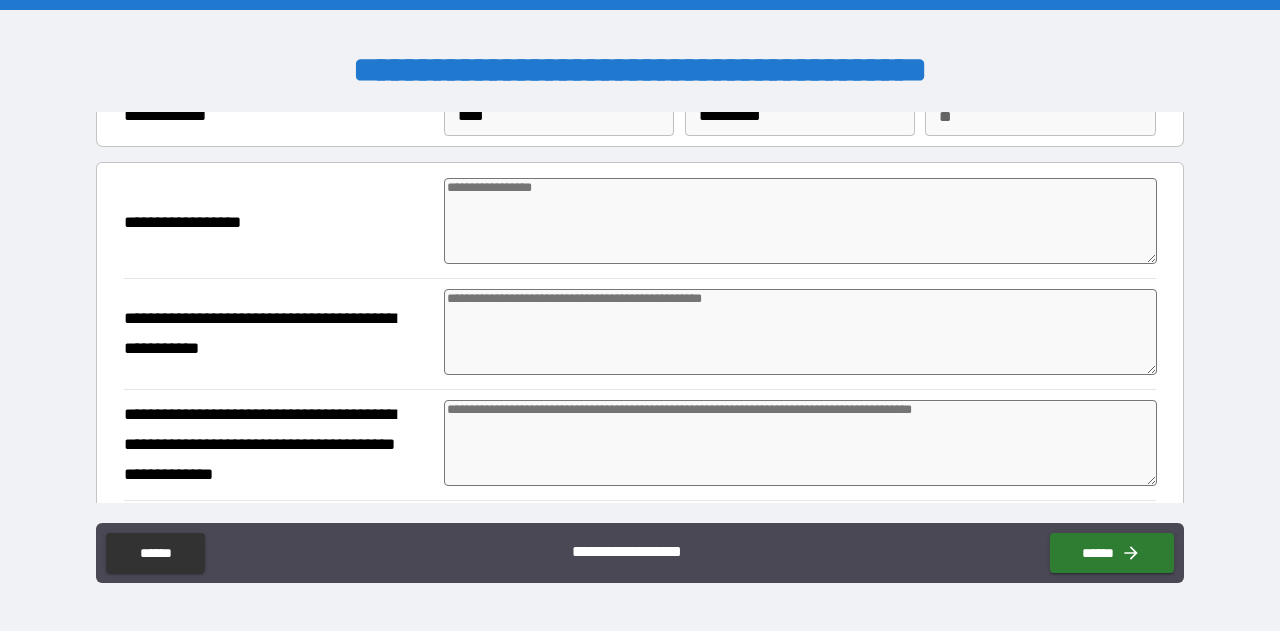 scroll, scrollTop: 100, scrollLeft: 0, axis: vertical 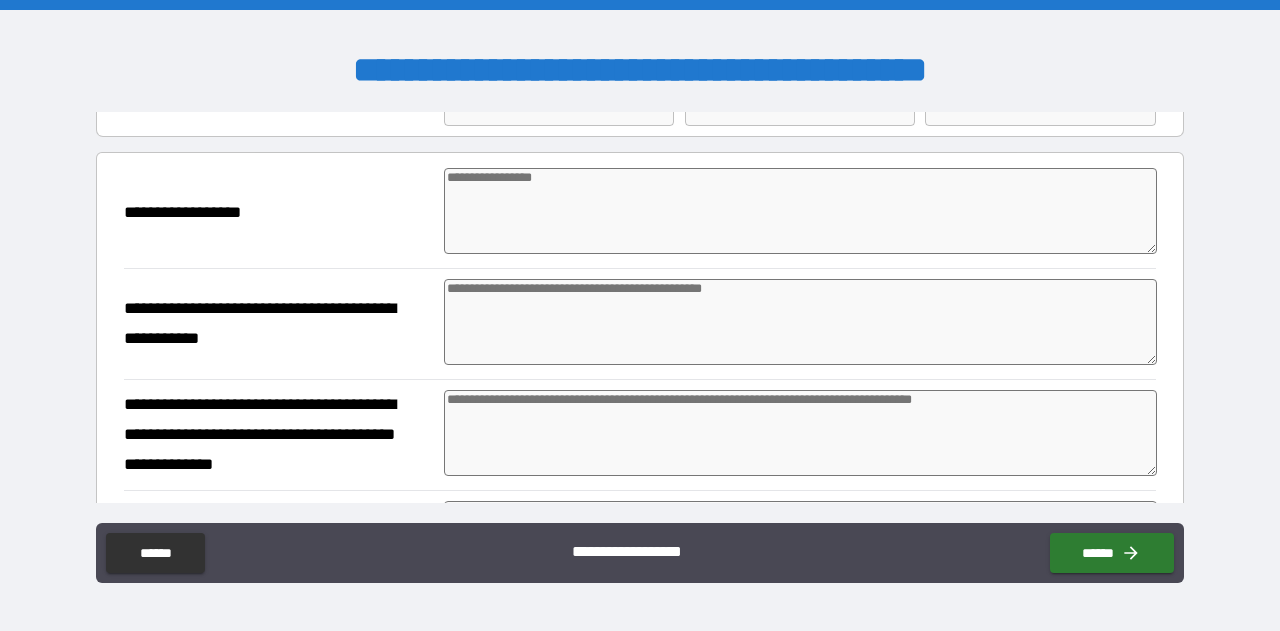 click at bounding box center (800, 322) 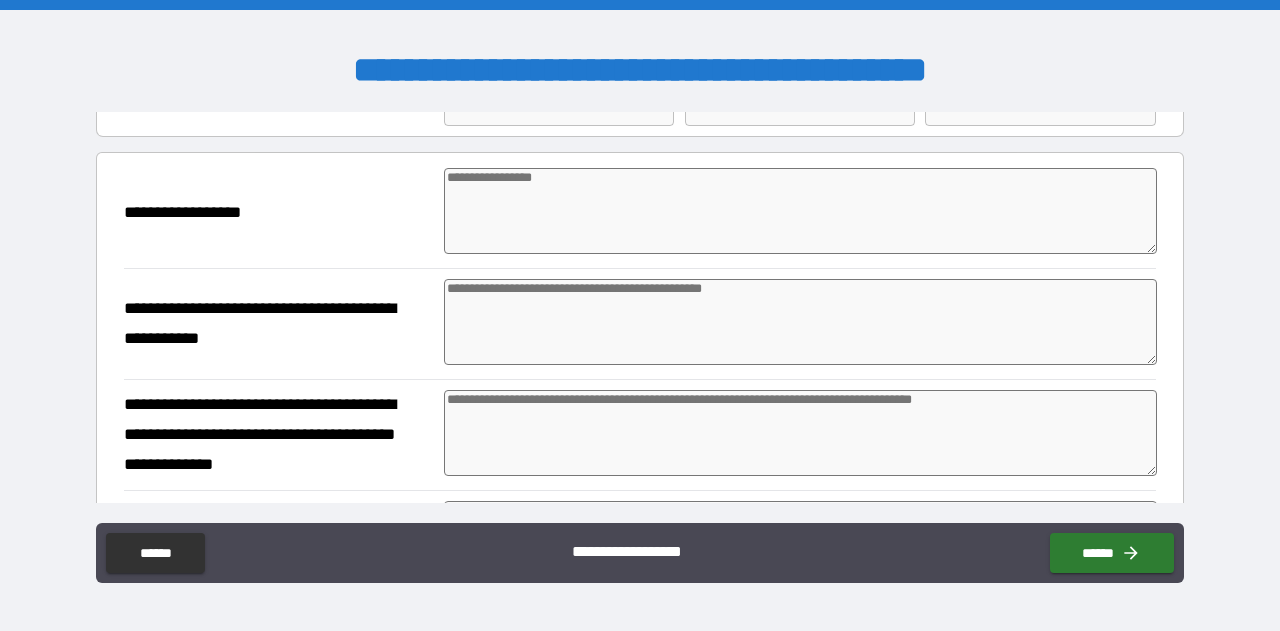 type on "*" 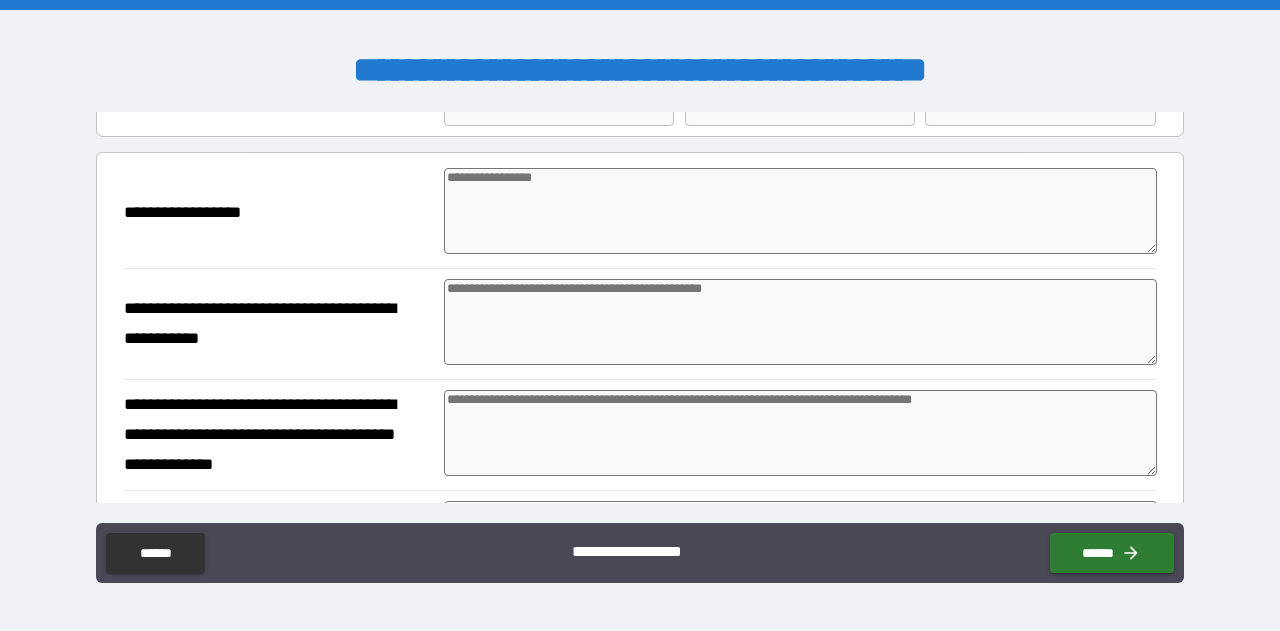 type on "*" 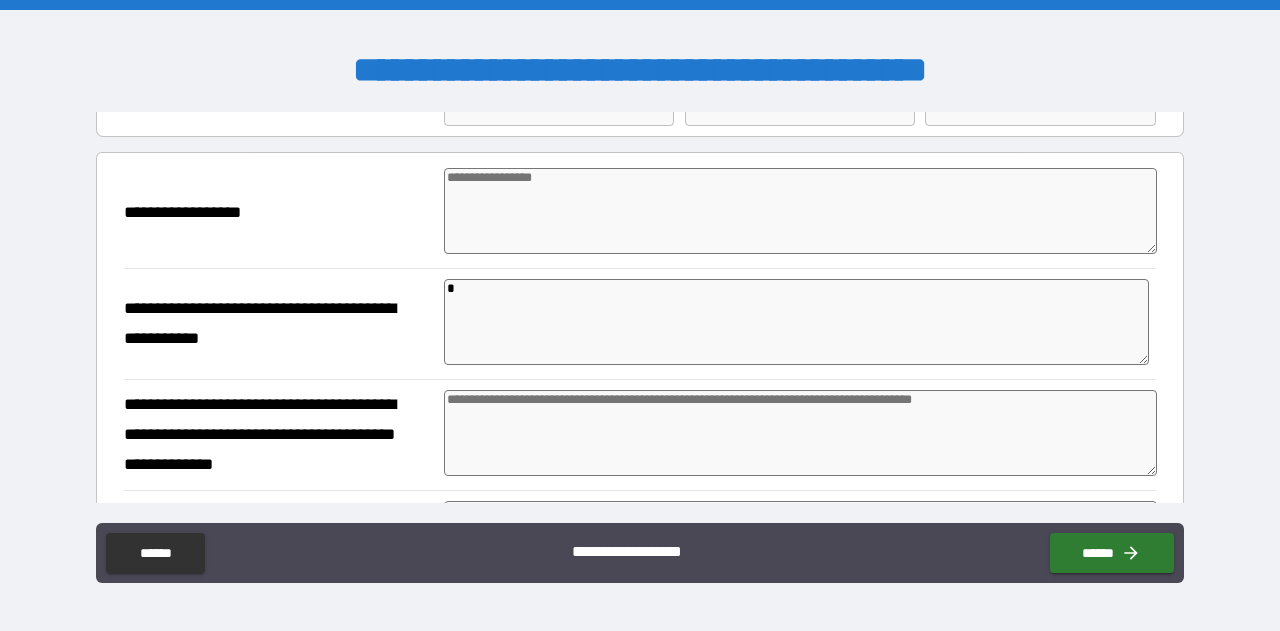 type on "*" 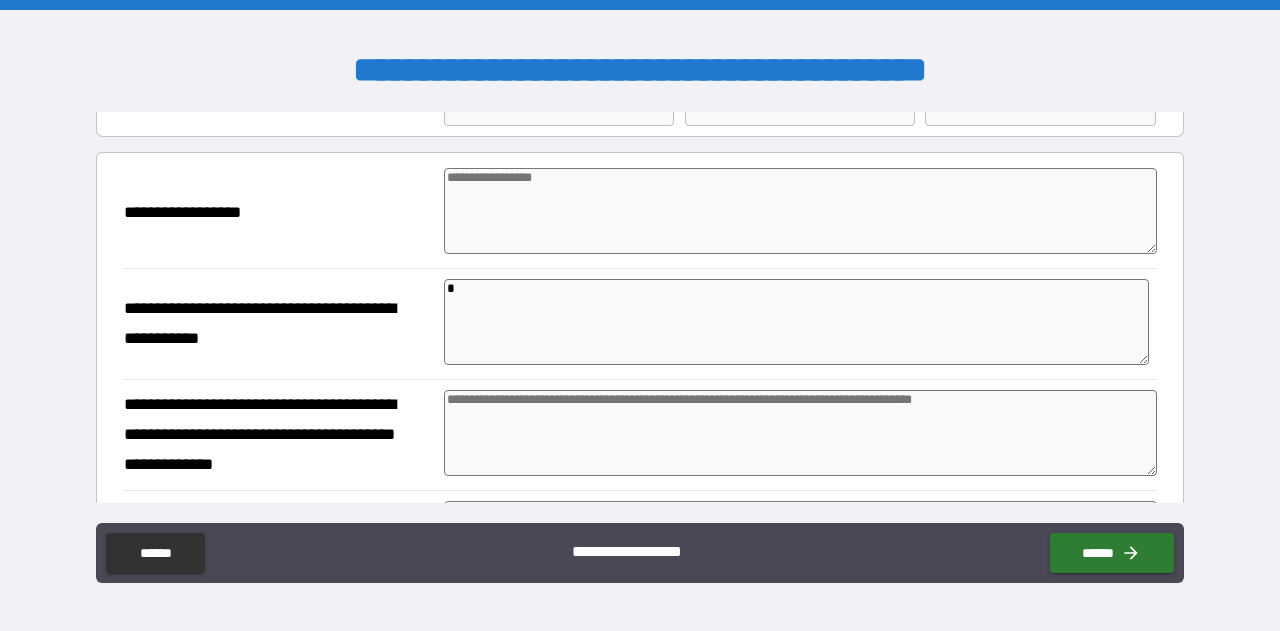 type on "*" 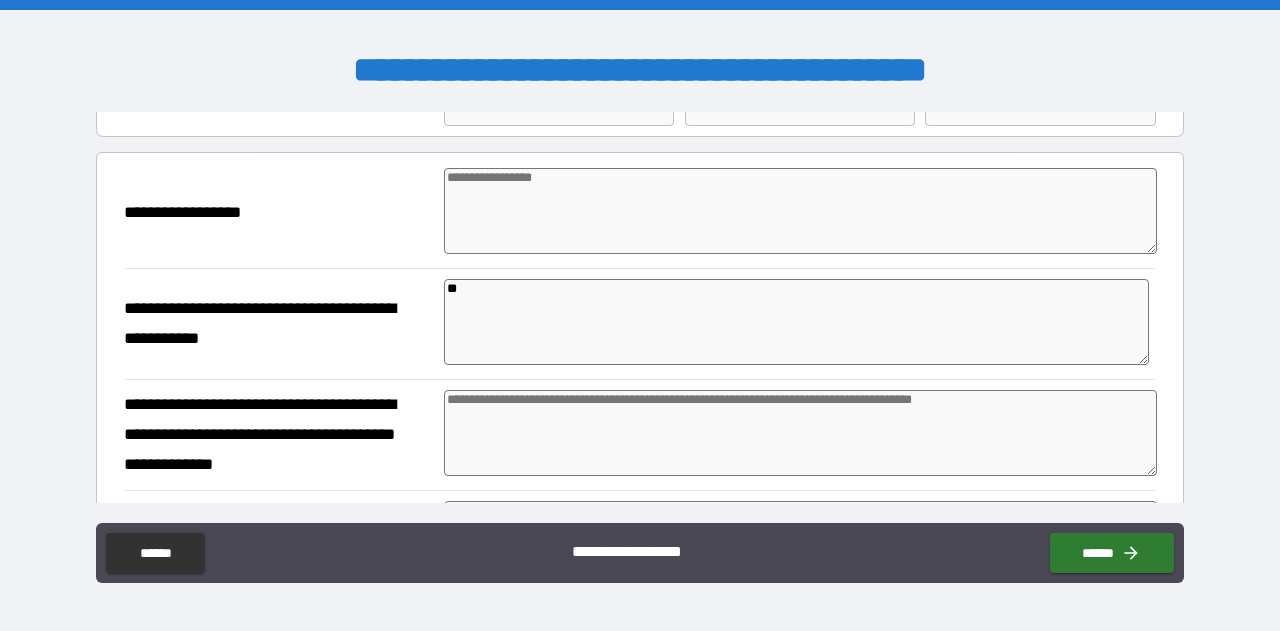 type on "*" 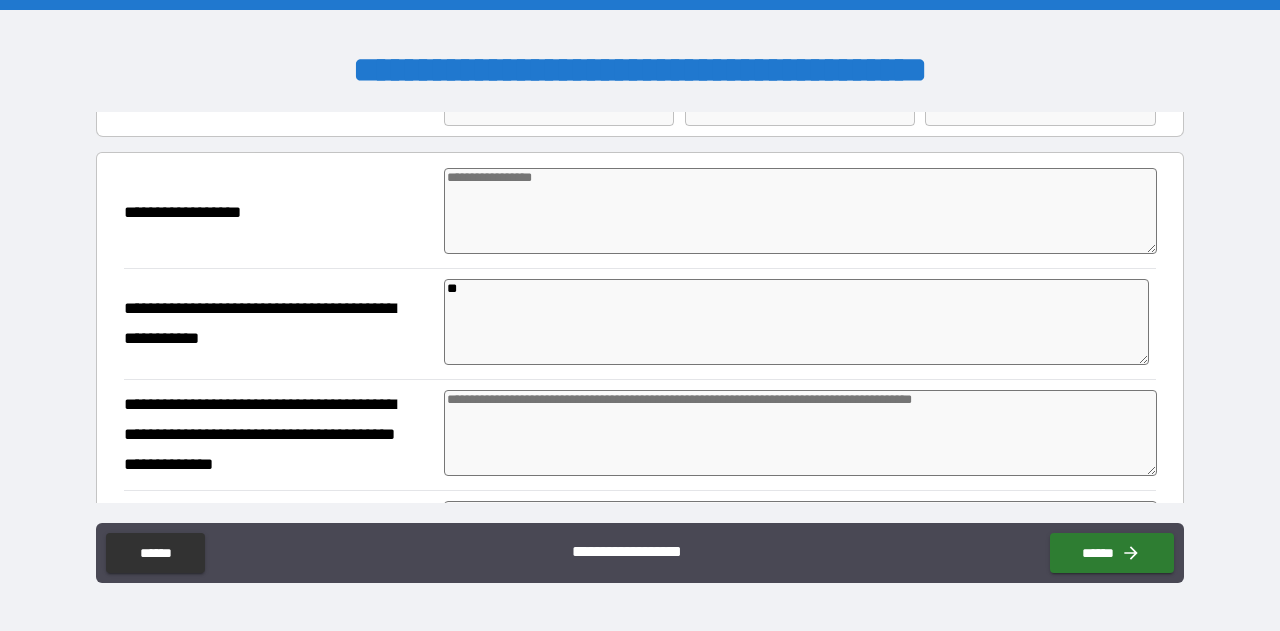 type on "*" 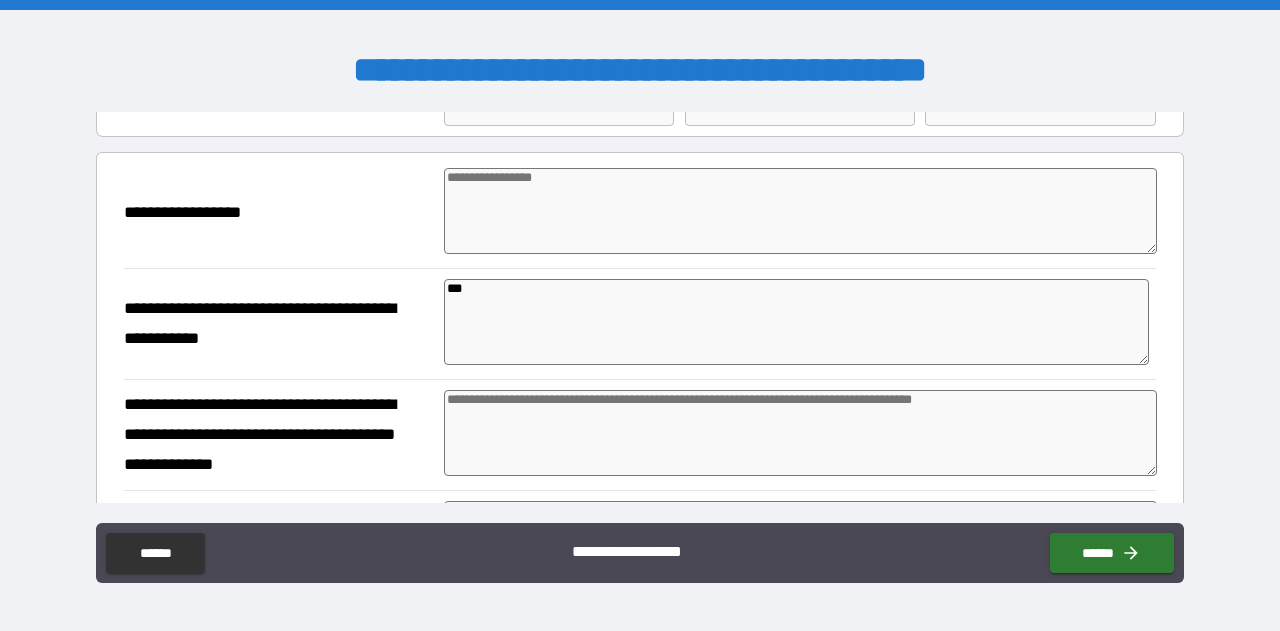 type on "*" 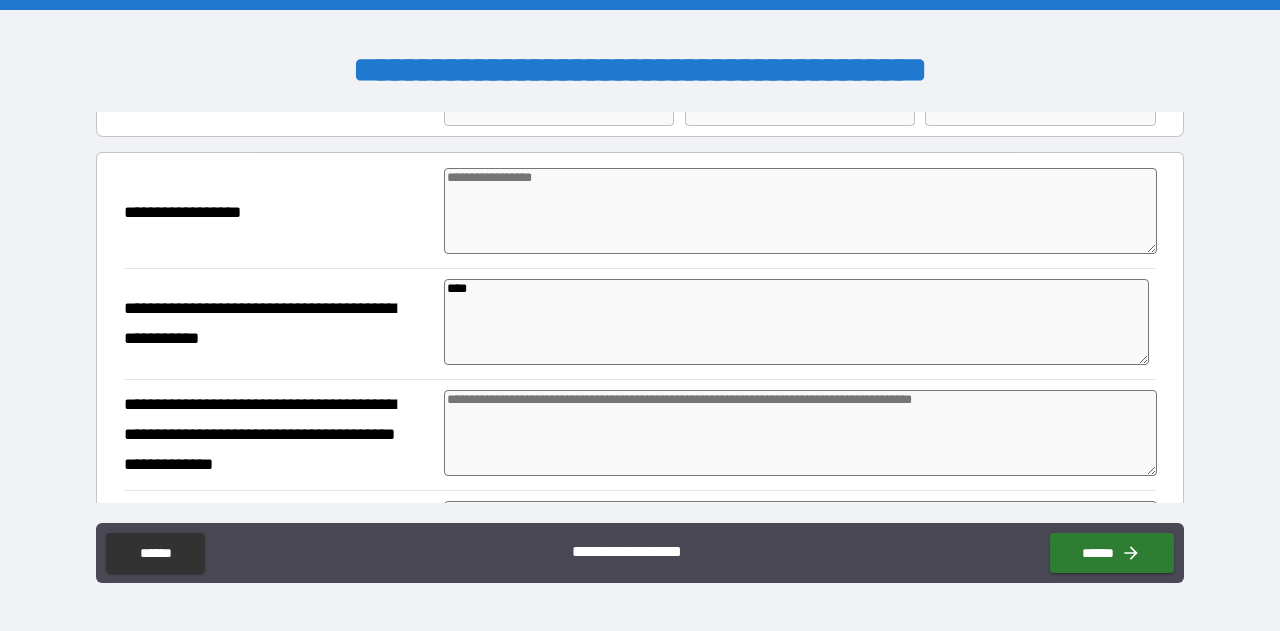 type on "*" 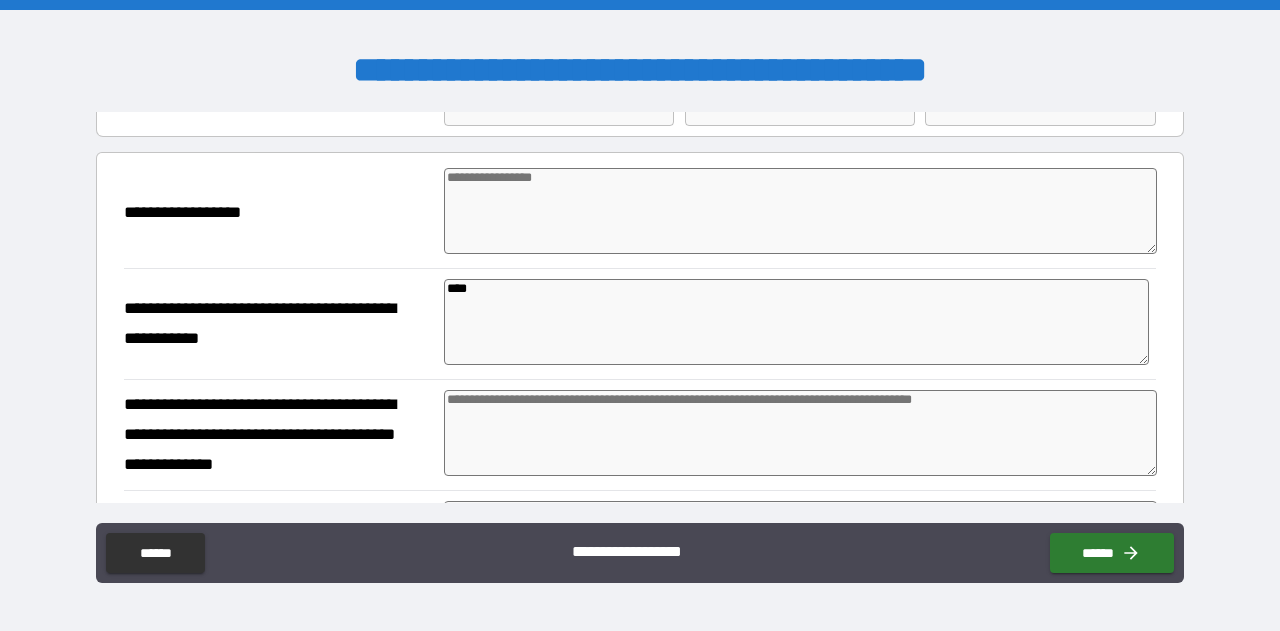 type on "*" 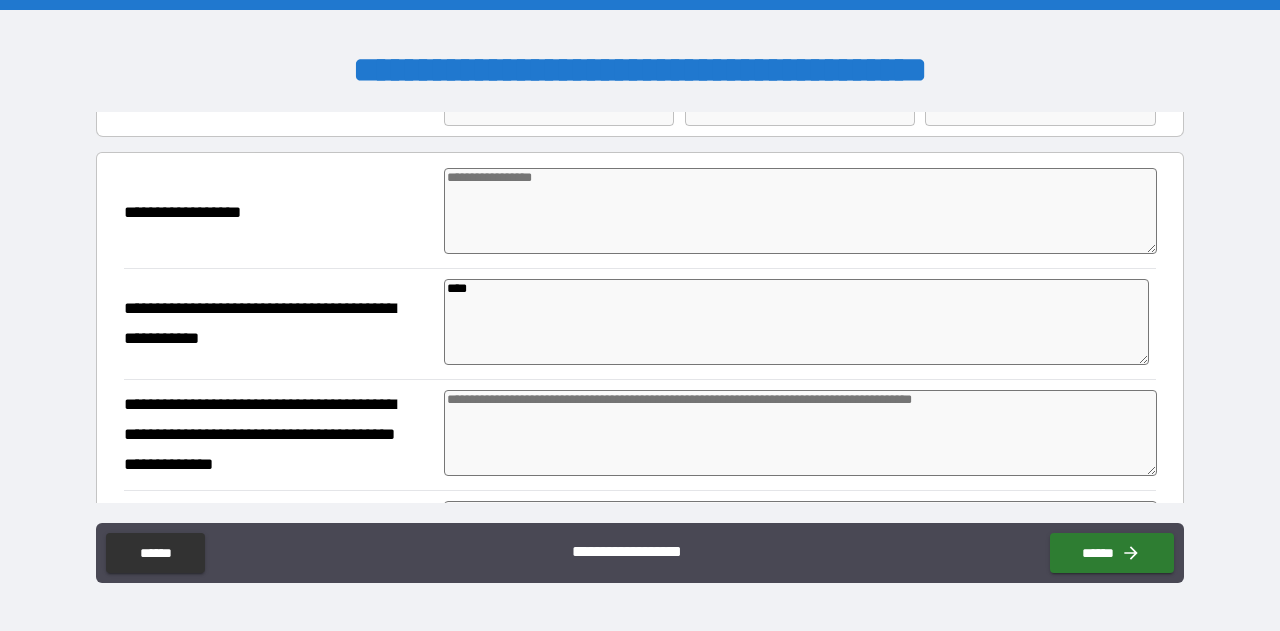 type on "*" 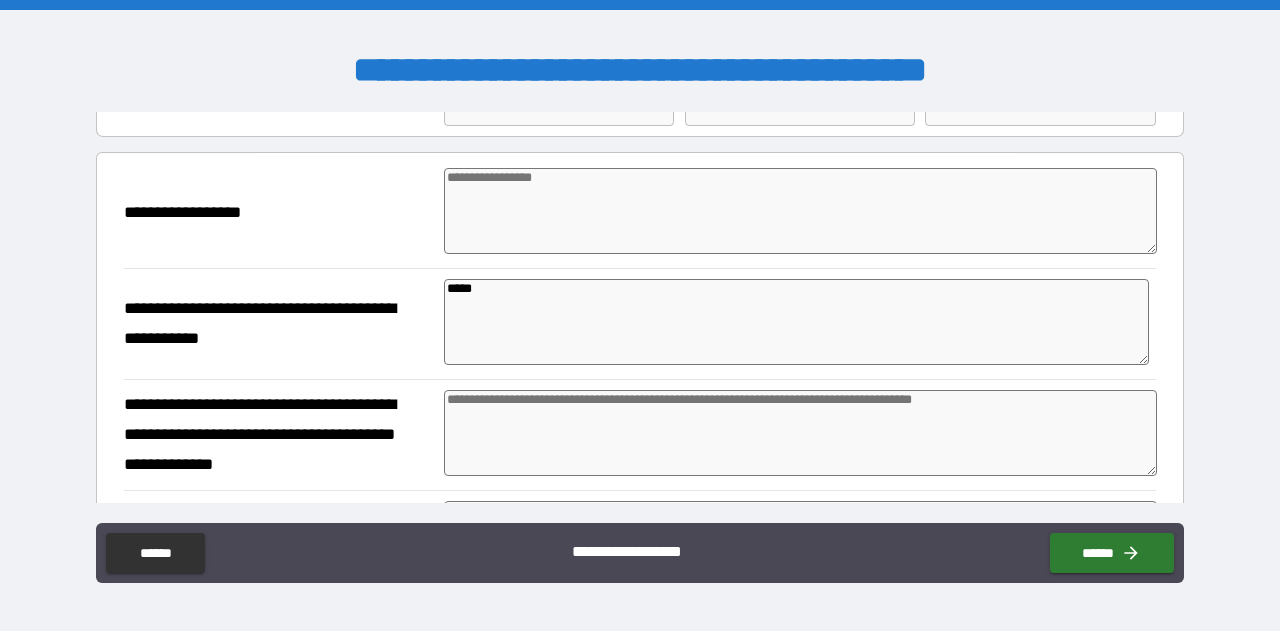 type on "*" 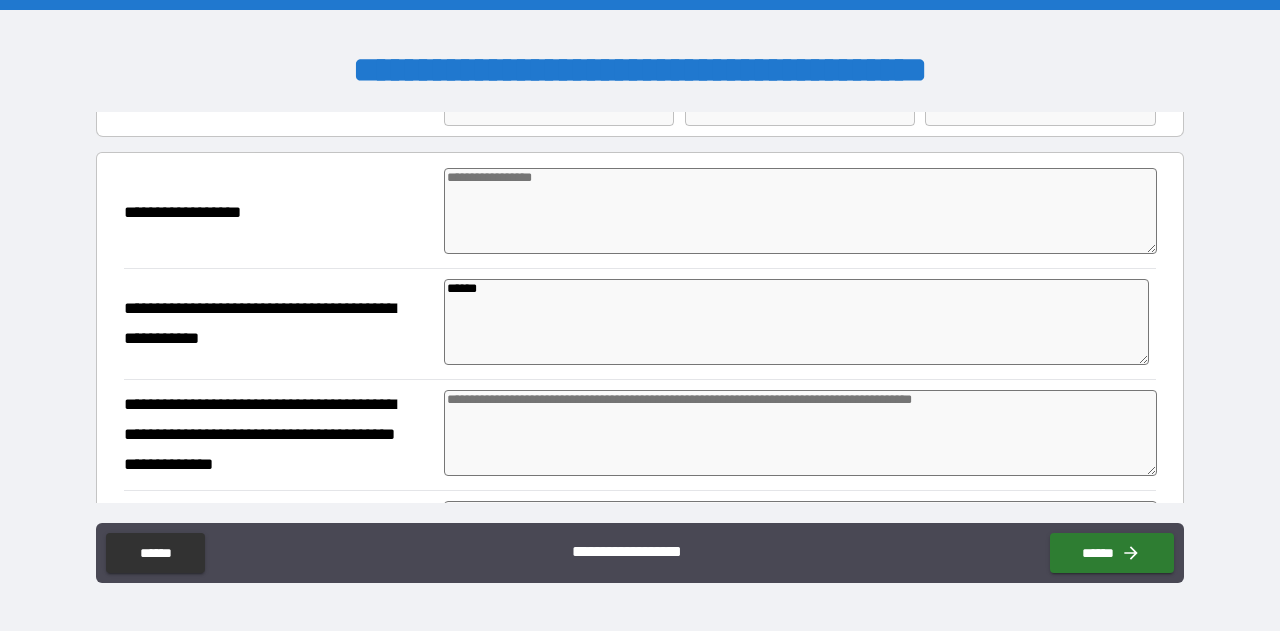 type on "*" 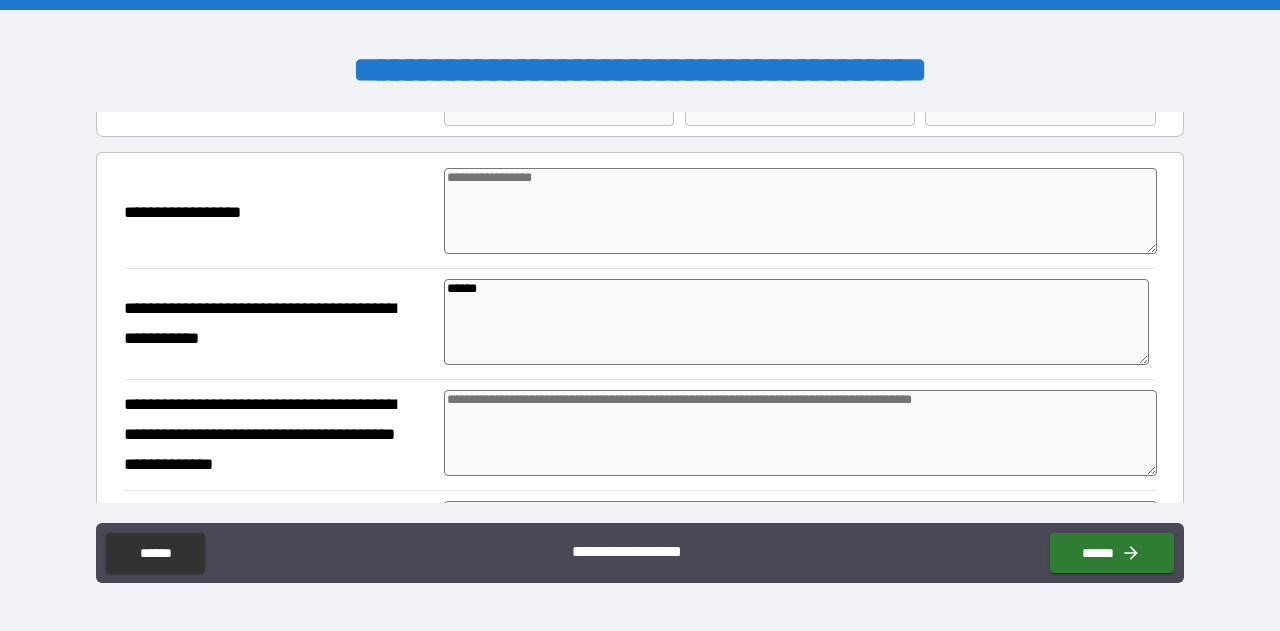 type on "*" 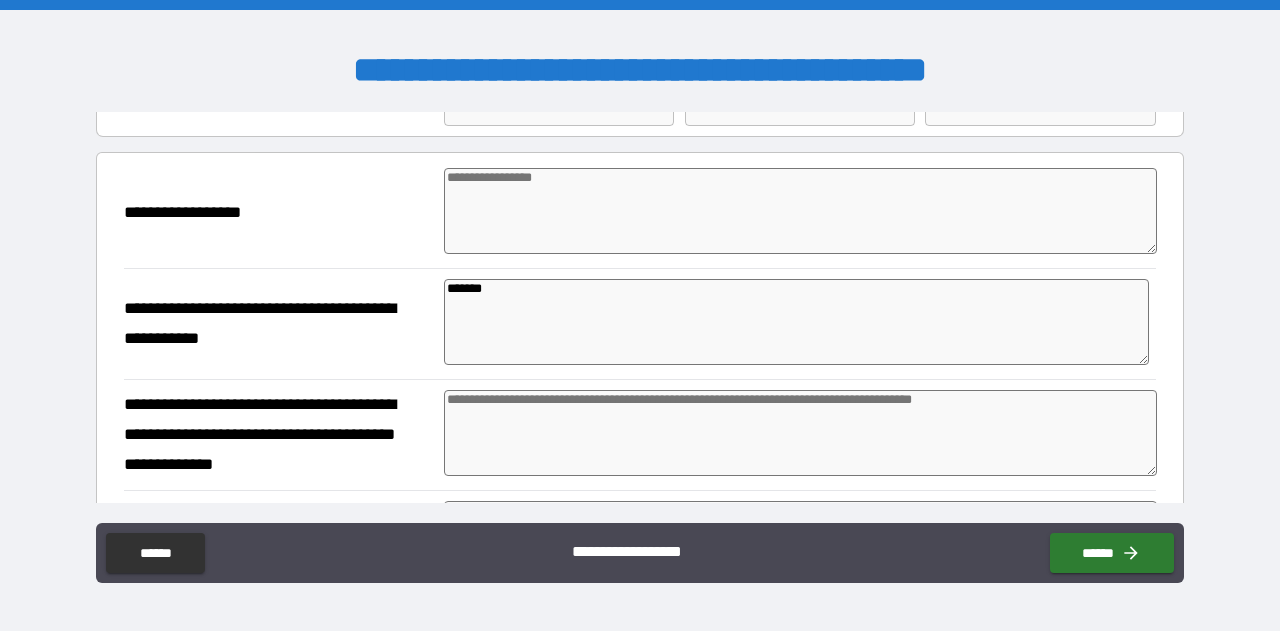 type on "*" 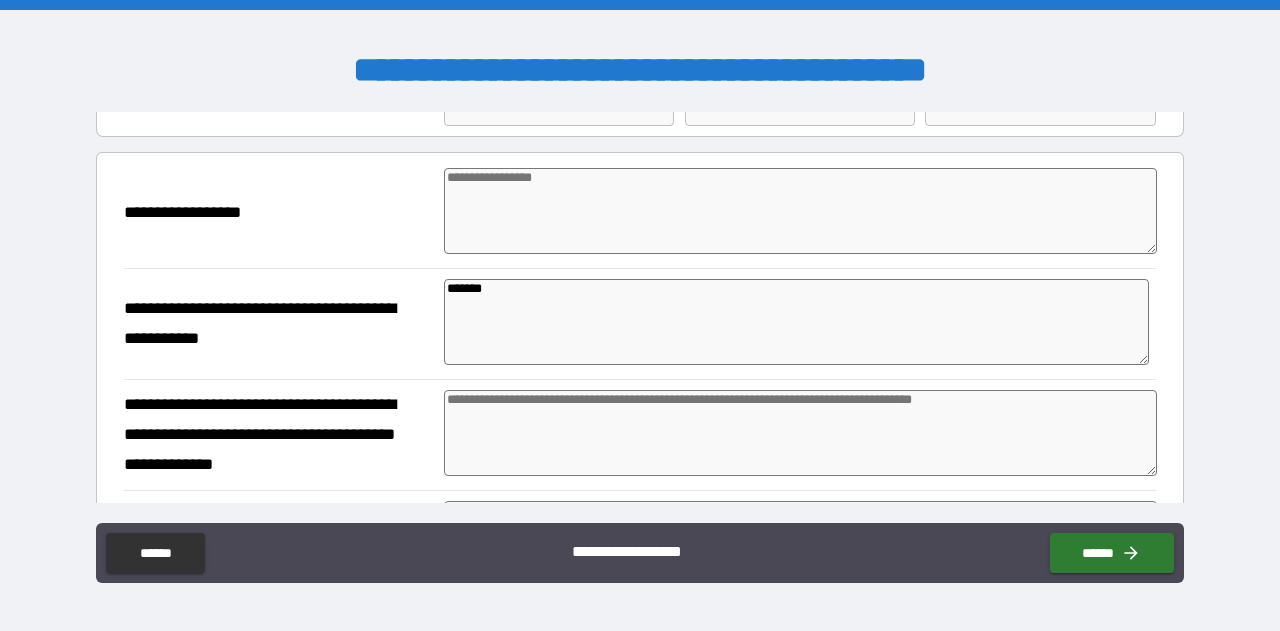 type on "*" 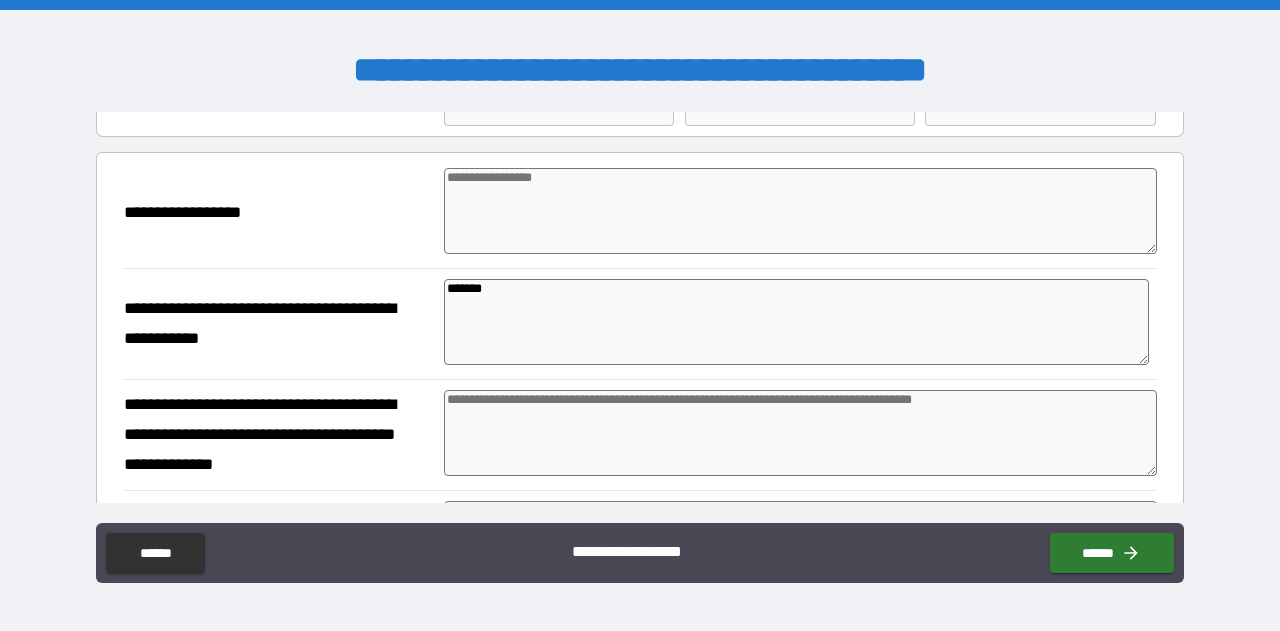 type on "*" 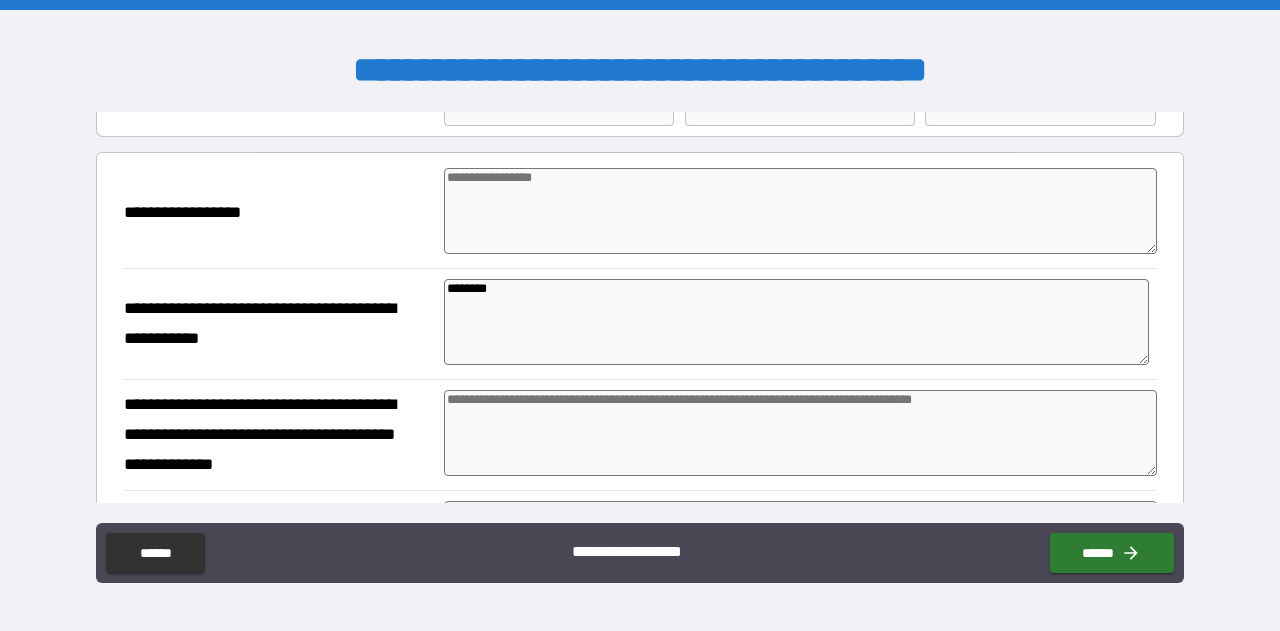 type on "*********" 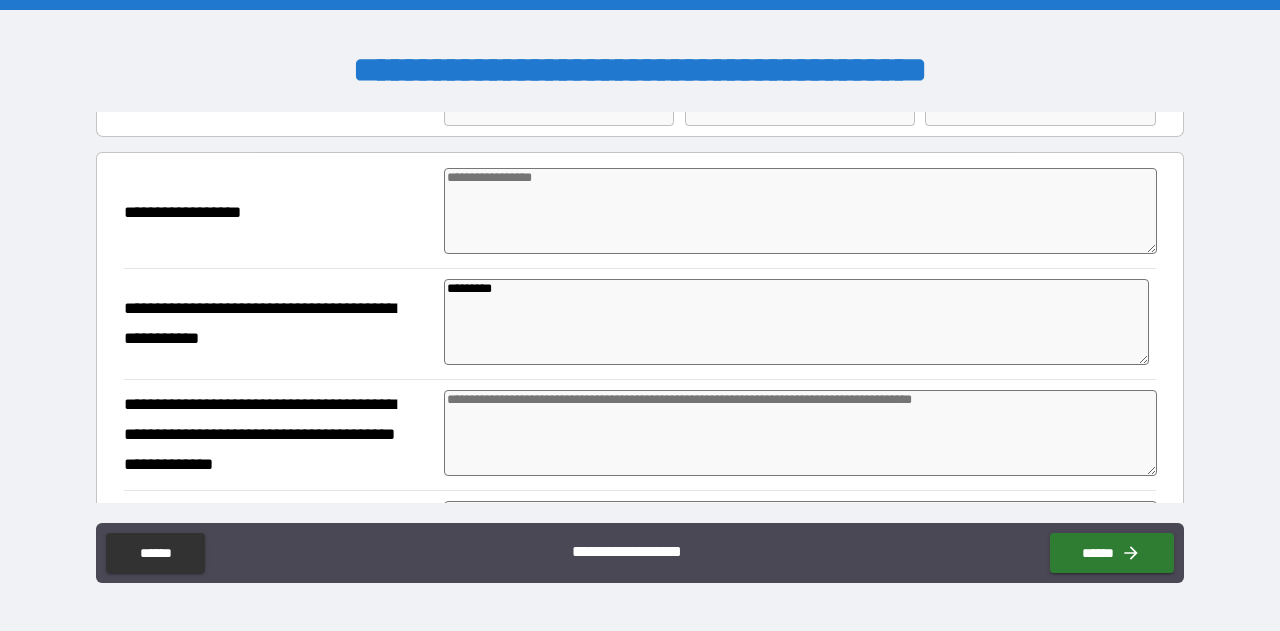 type on "*" 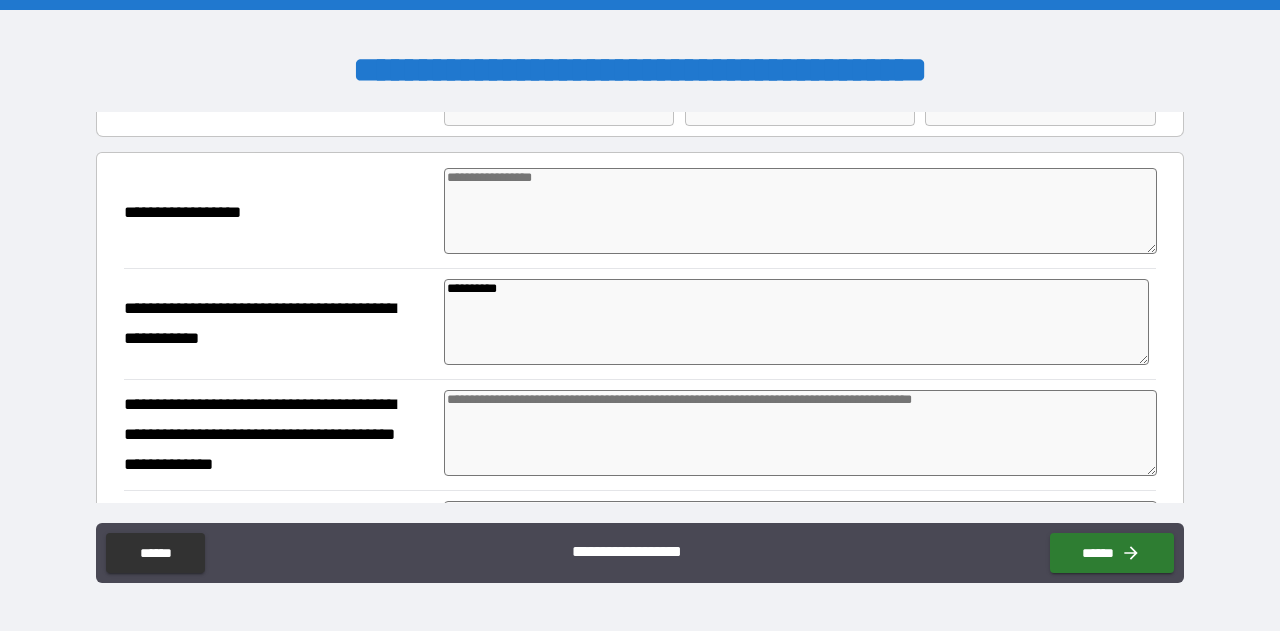 type on "*" 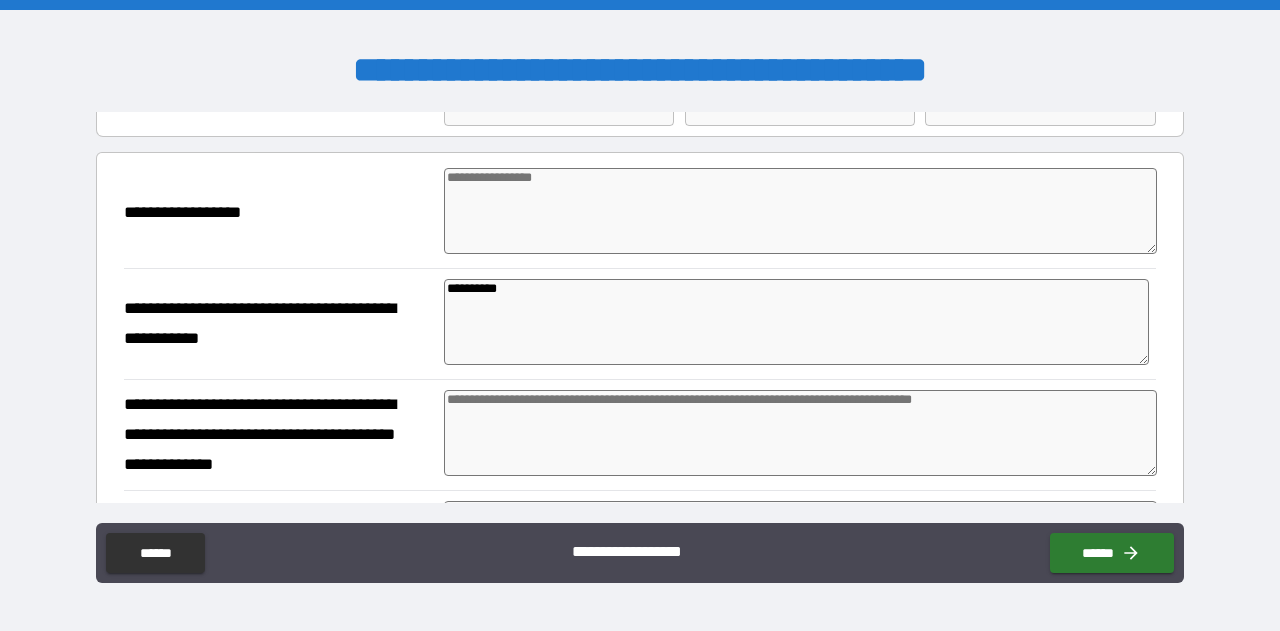 type on "*" 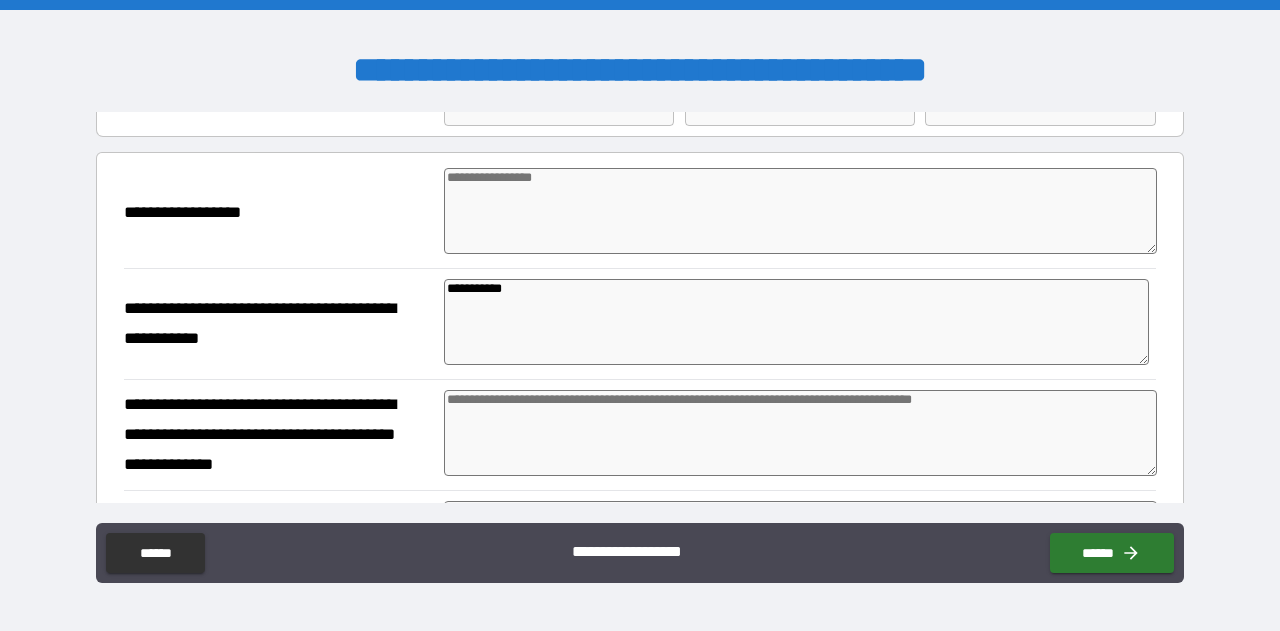 type on "*" 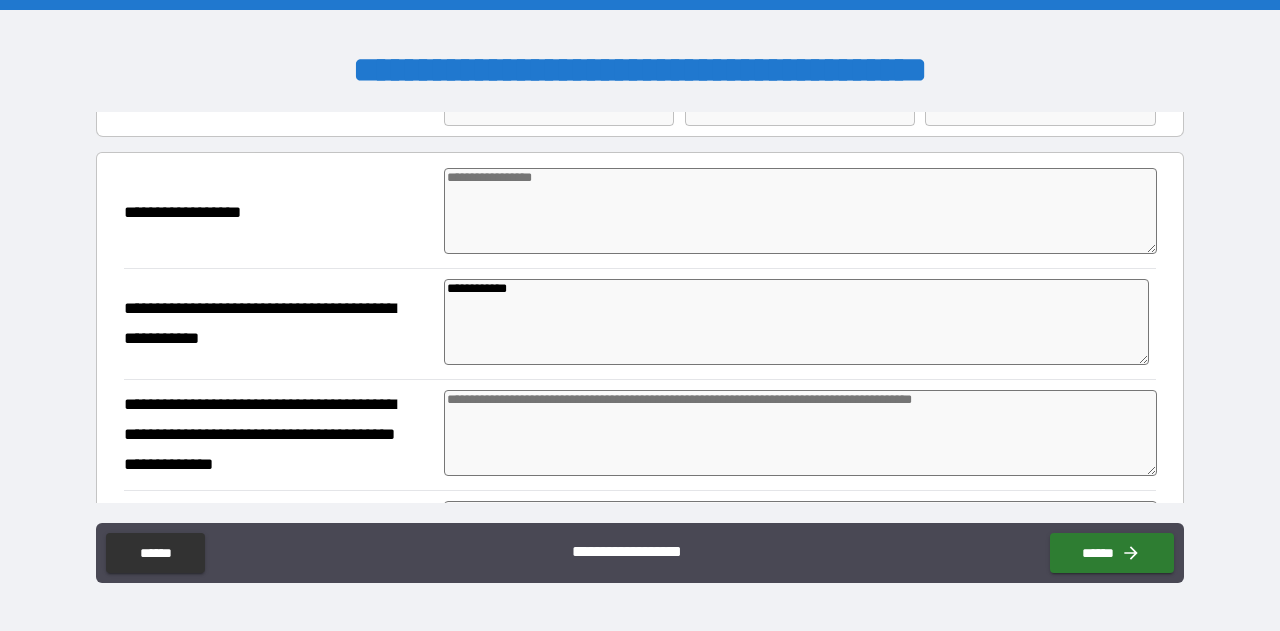 click at bounding box center [800, 433] 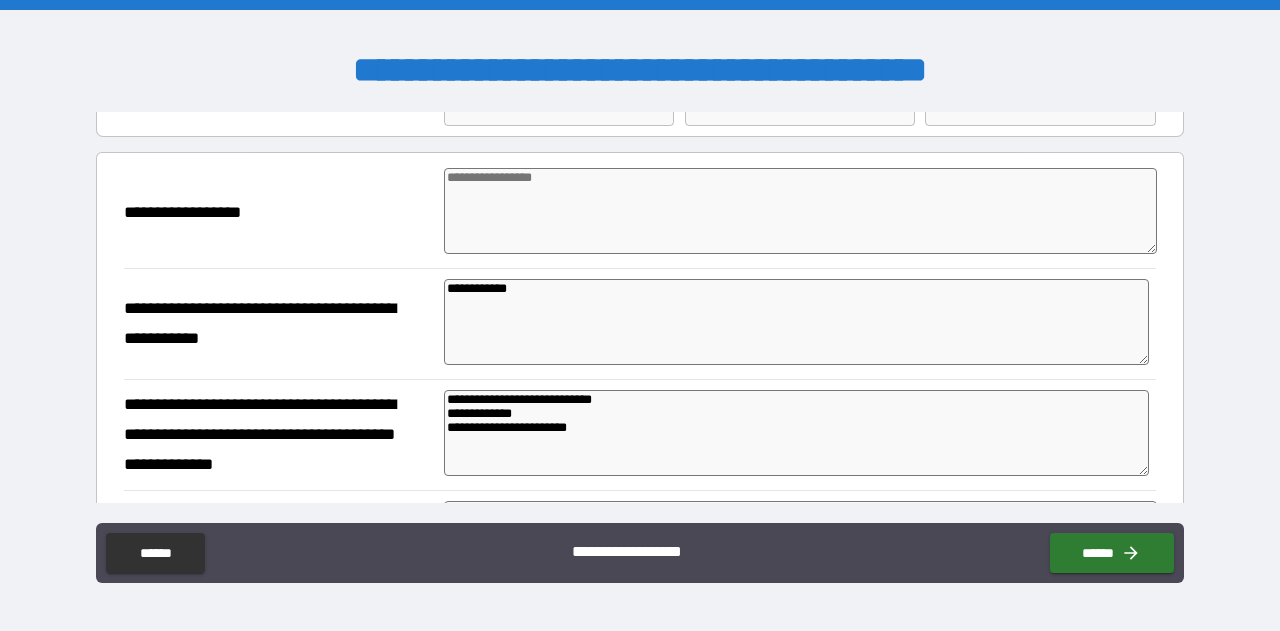 click on "**********" at bounding box center [640, 318] 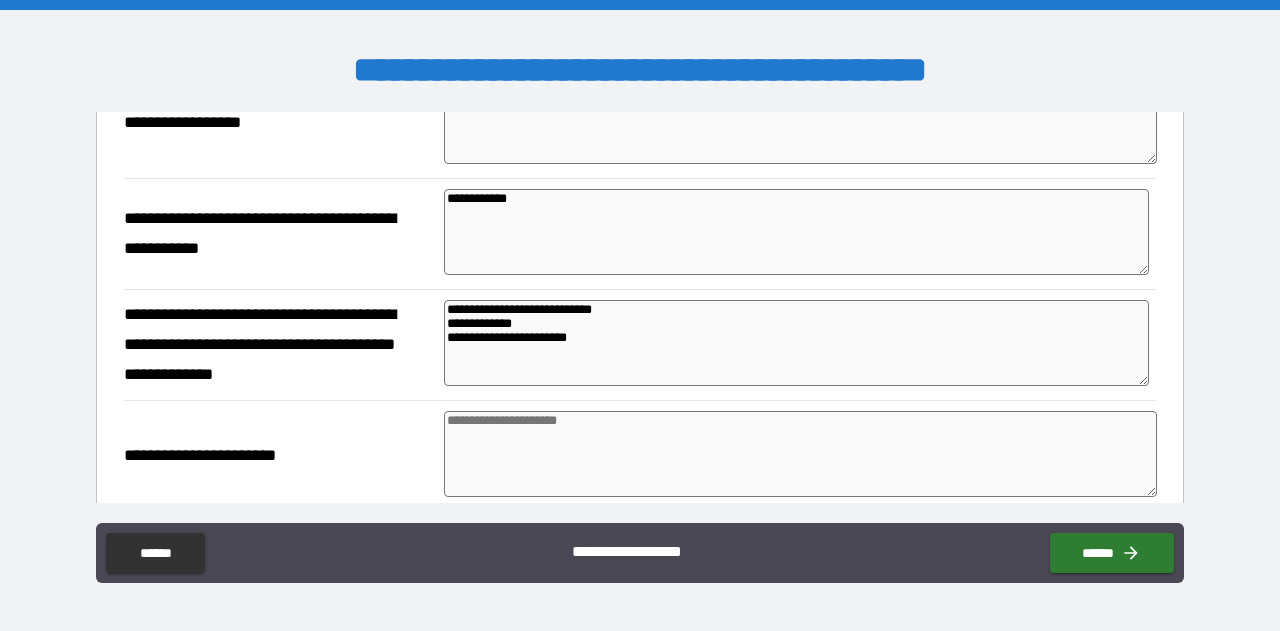 scroll, scrollTop: 200, scrollLeft: 0, axis: vertical 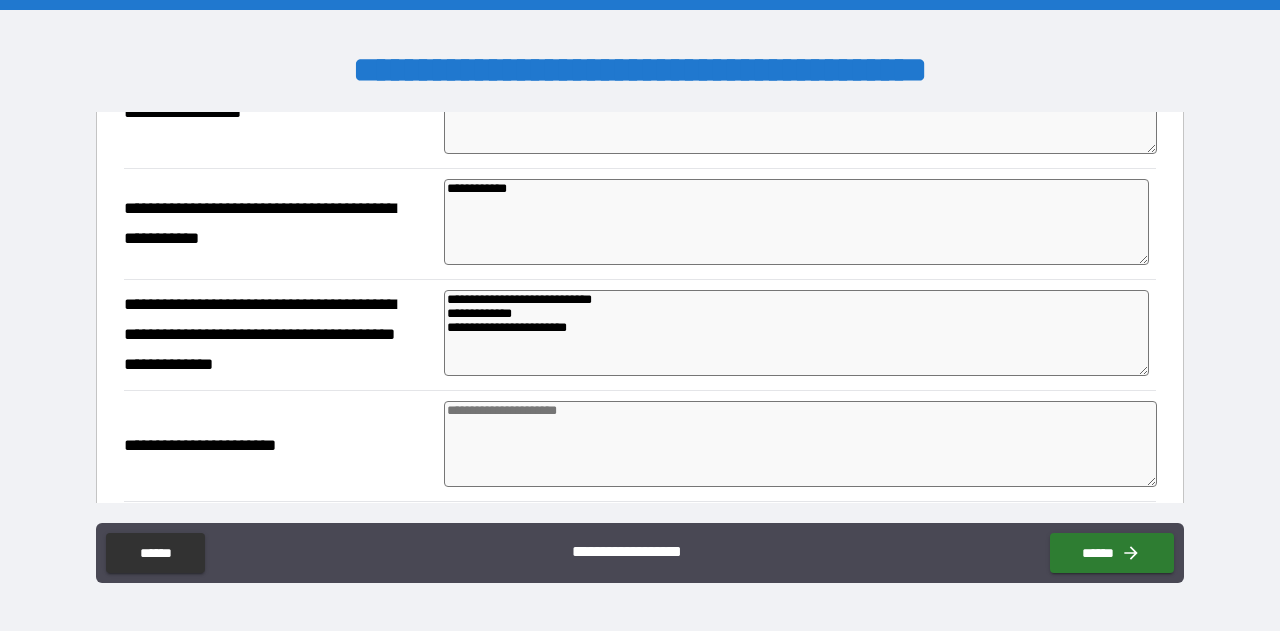click at bounding box center [800, 444] 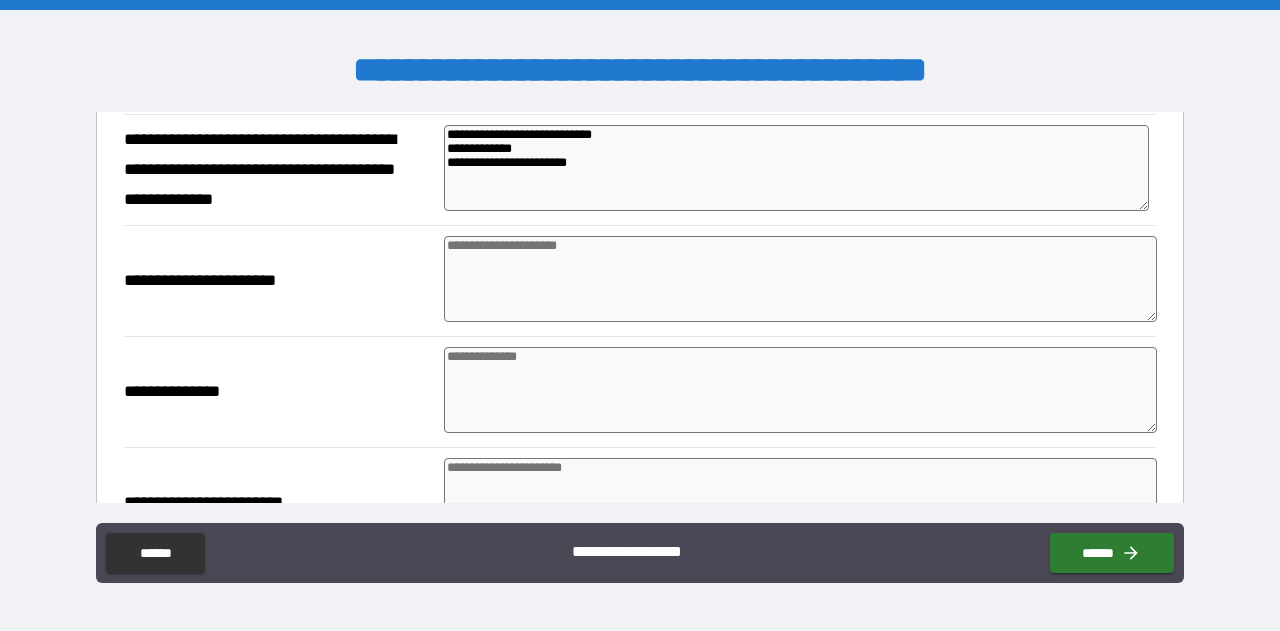 scroll, scrollTop: 400, scrollLeft: 0, axis: vertical 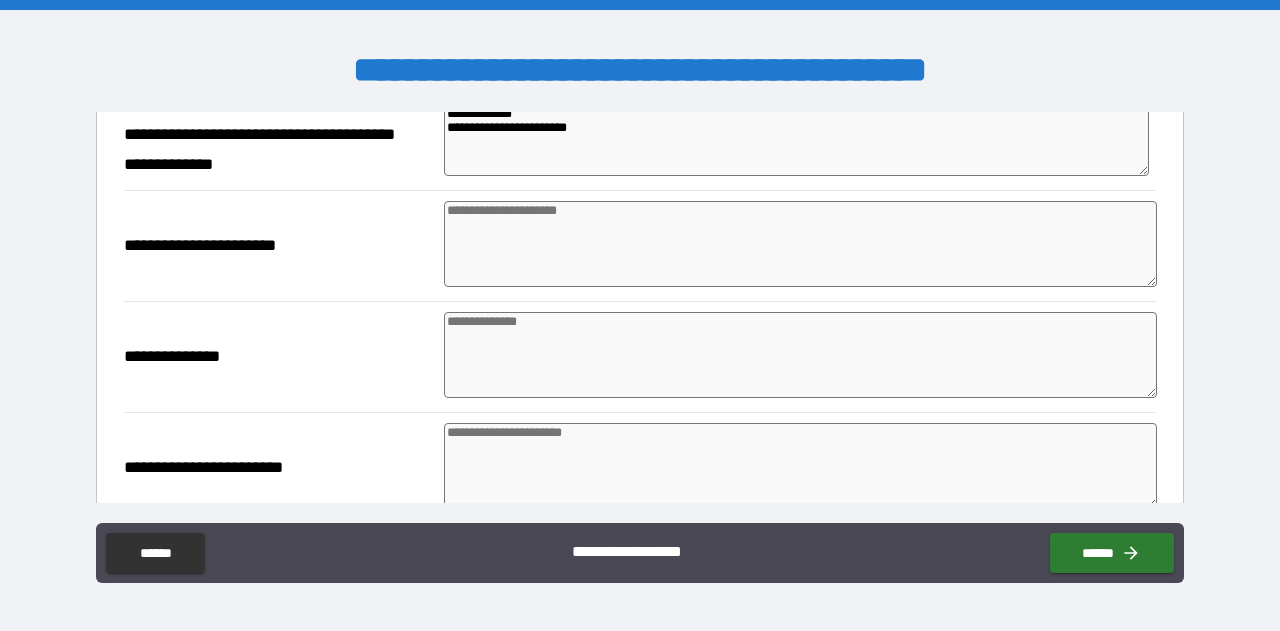 click at bounding box center [800, 355] 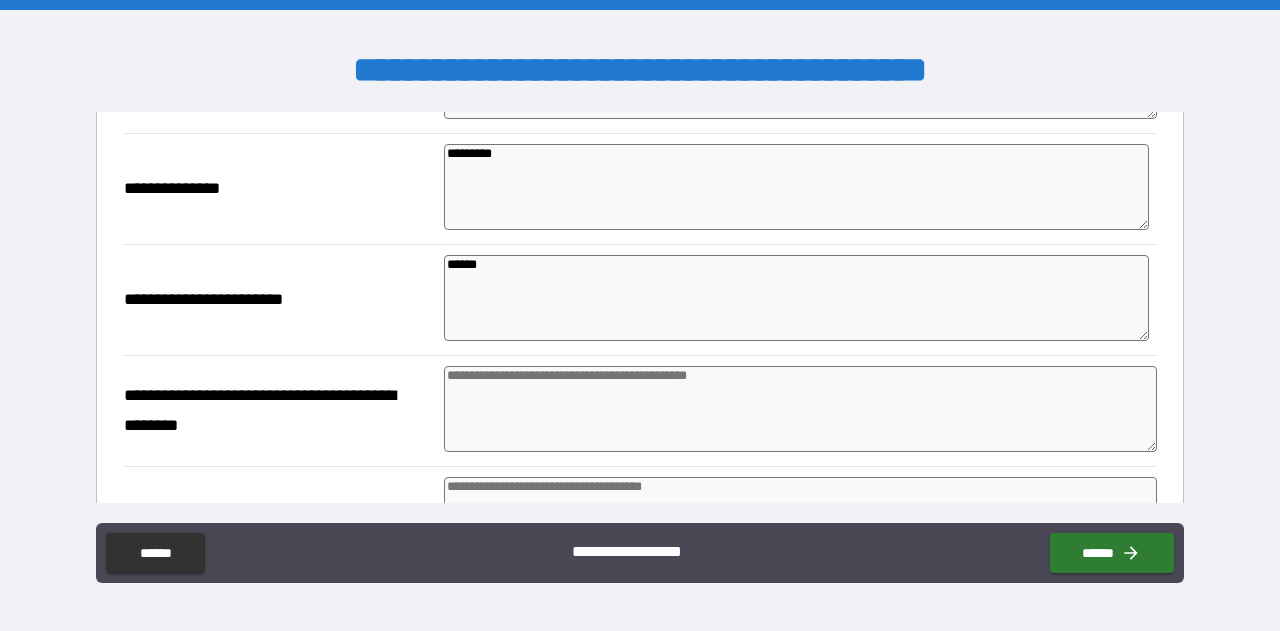 scroll, scrollTop: 600, scrollLeft: 0, axis: vertical 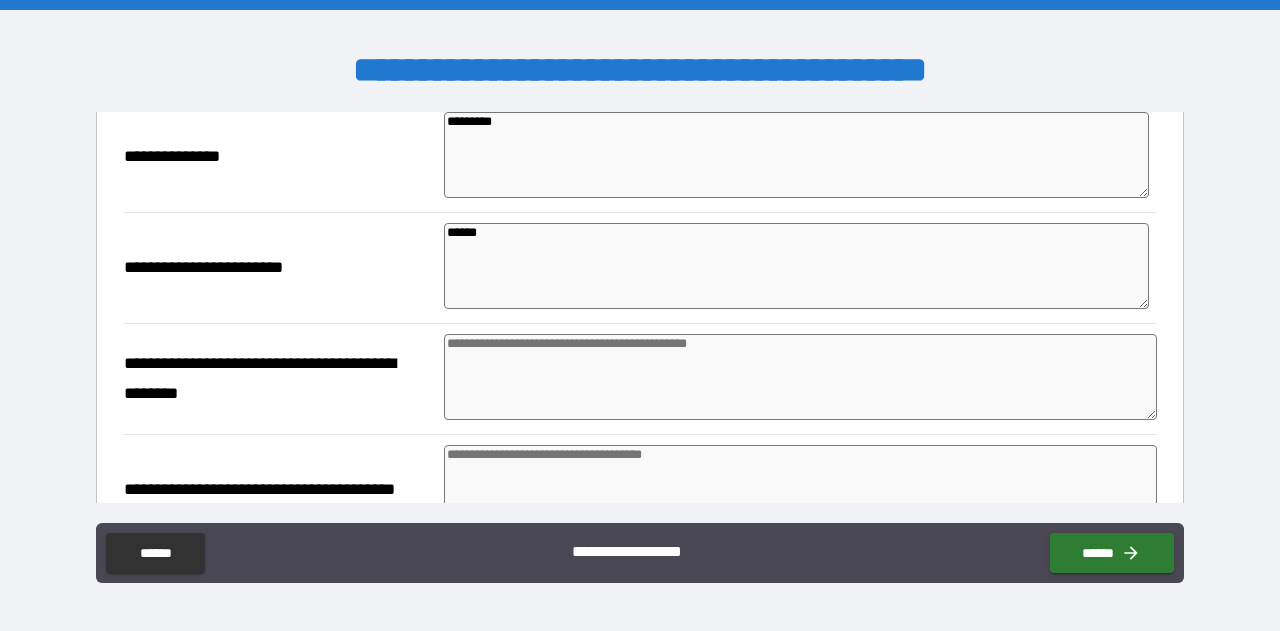 click at bounding box center [800, 377] 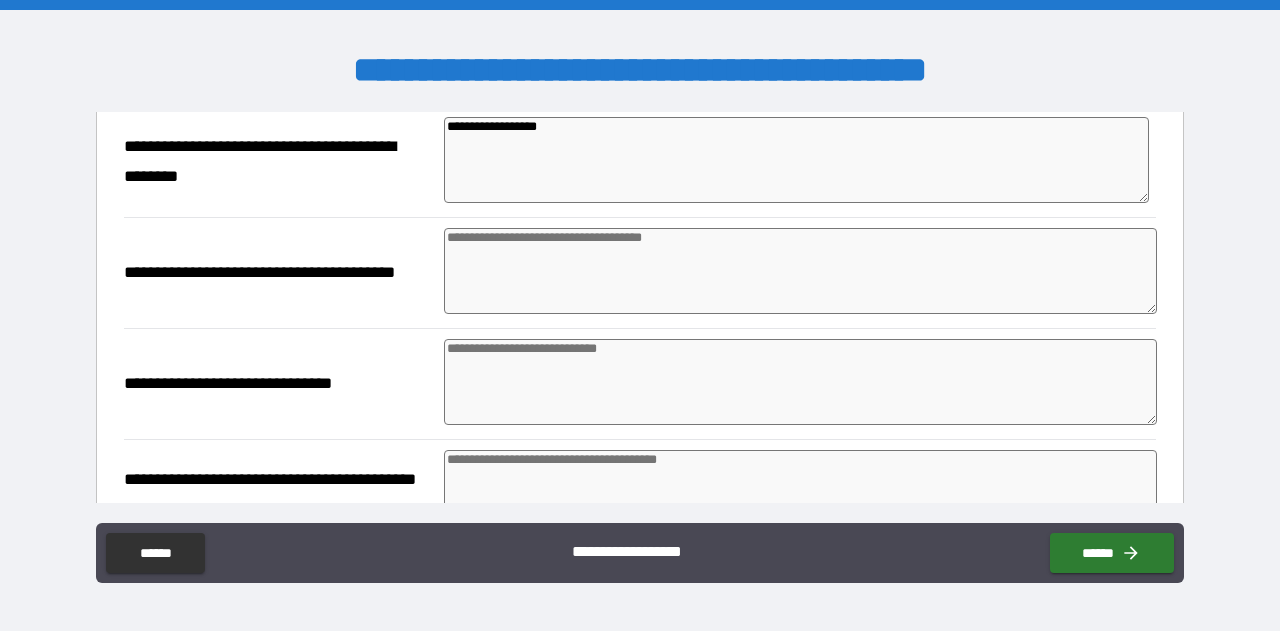 scroll, scrollTop: 800, scrollLeft: 0, axis: vertical 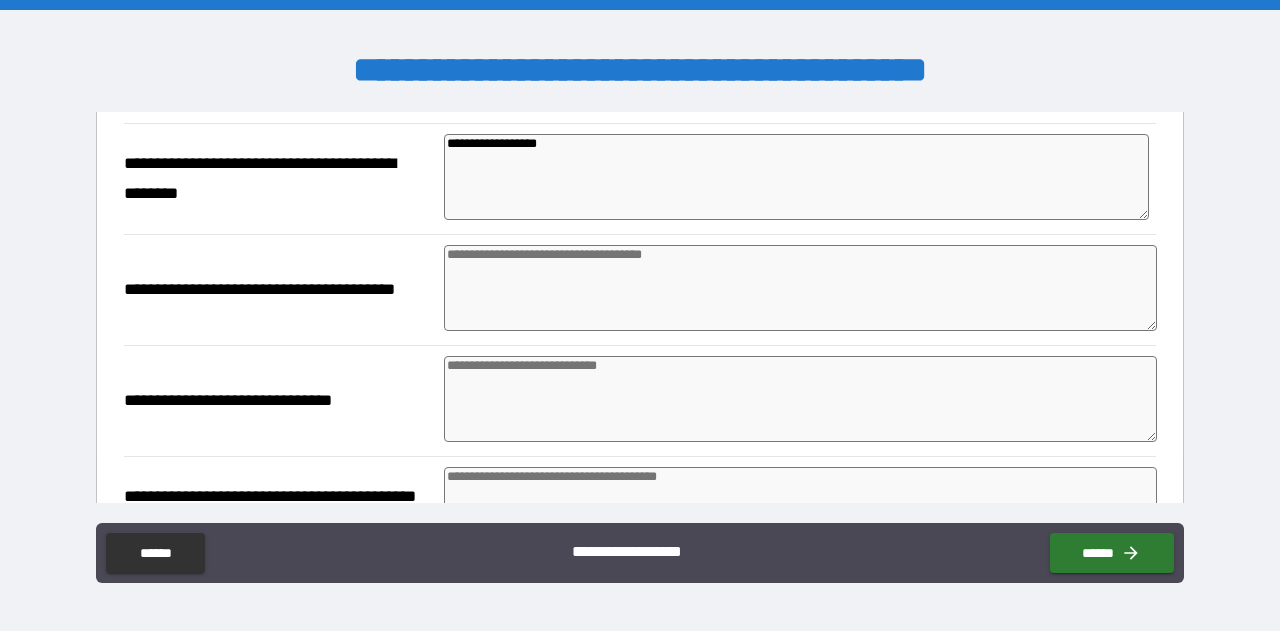 click at bounding box center (800, 288) 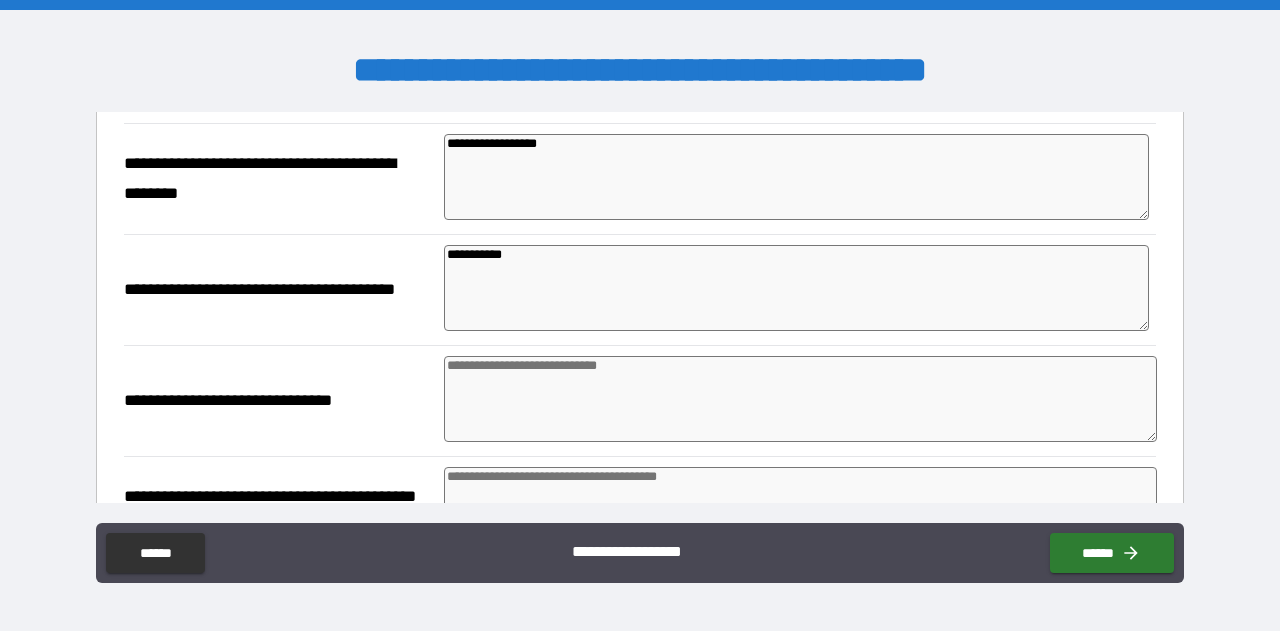 click at bounding box center [800, 399] 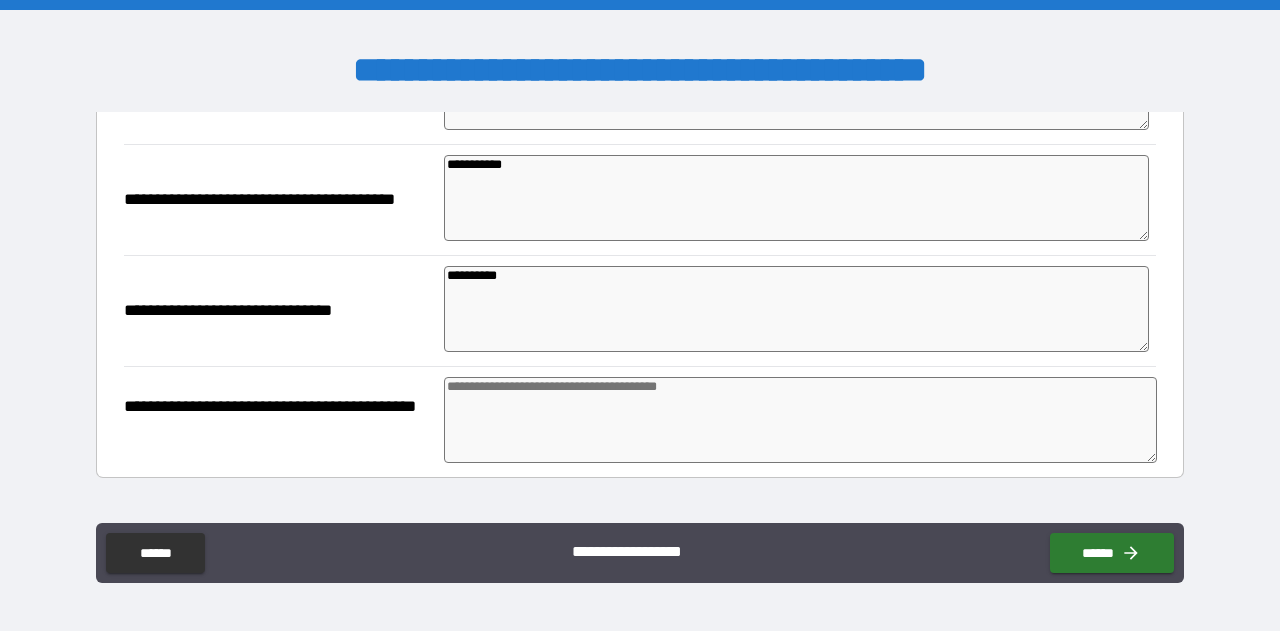 scroll, scrollTop: 900, scrollLeft: 0, axis: vertical 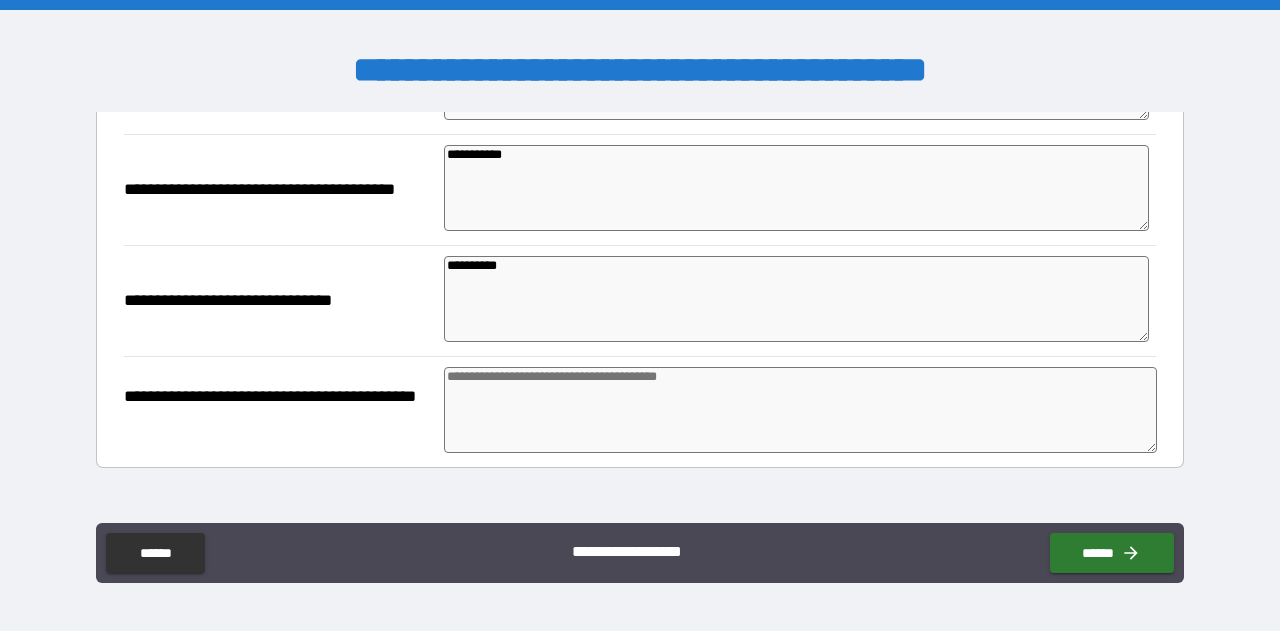 click at bounding box center (800, 410) 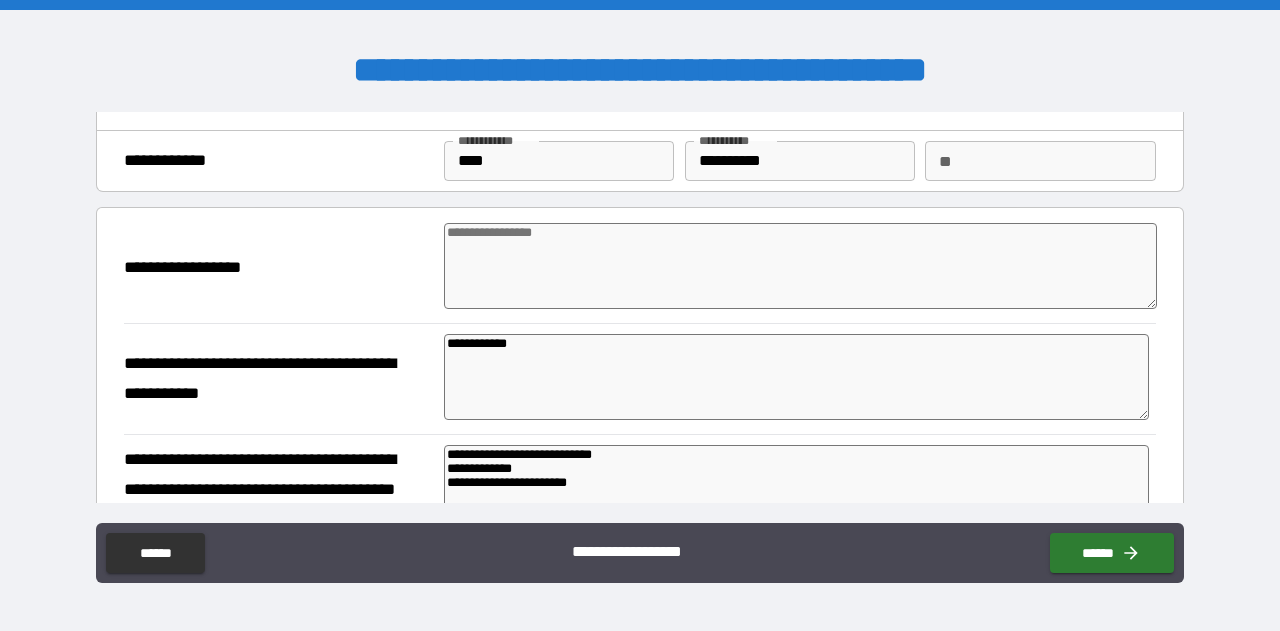 scroll, scrollTop: 19, scrollLeft: 0, axis: vertical 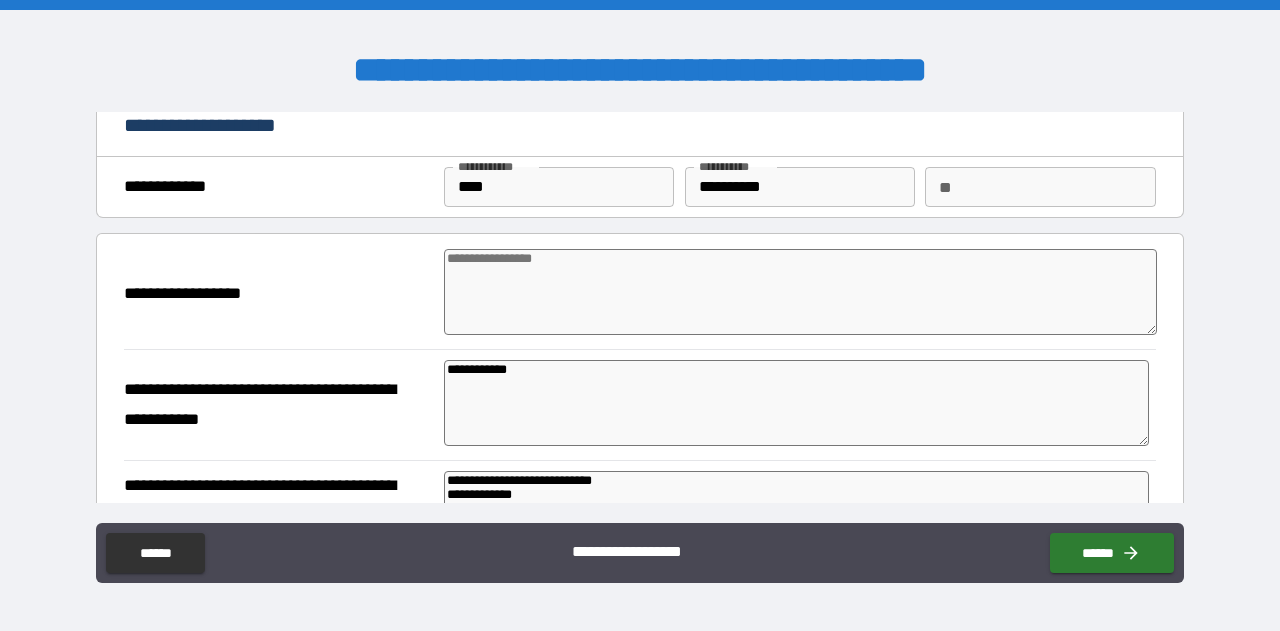 click at bounding box center [800, 292] 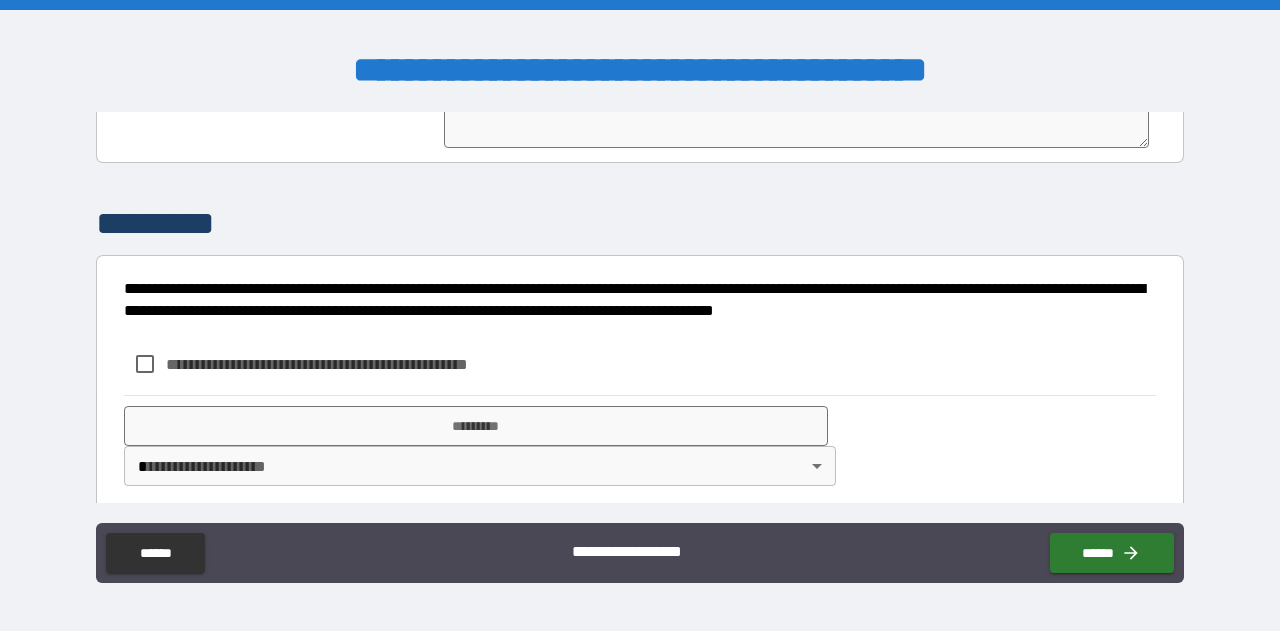 scroll, scrollTop: 1219, scrollLeft: 0, axis: vertical 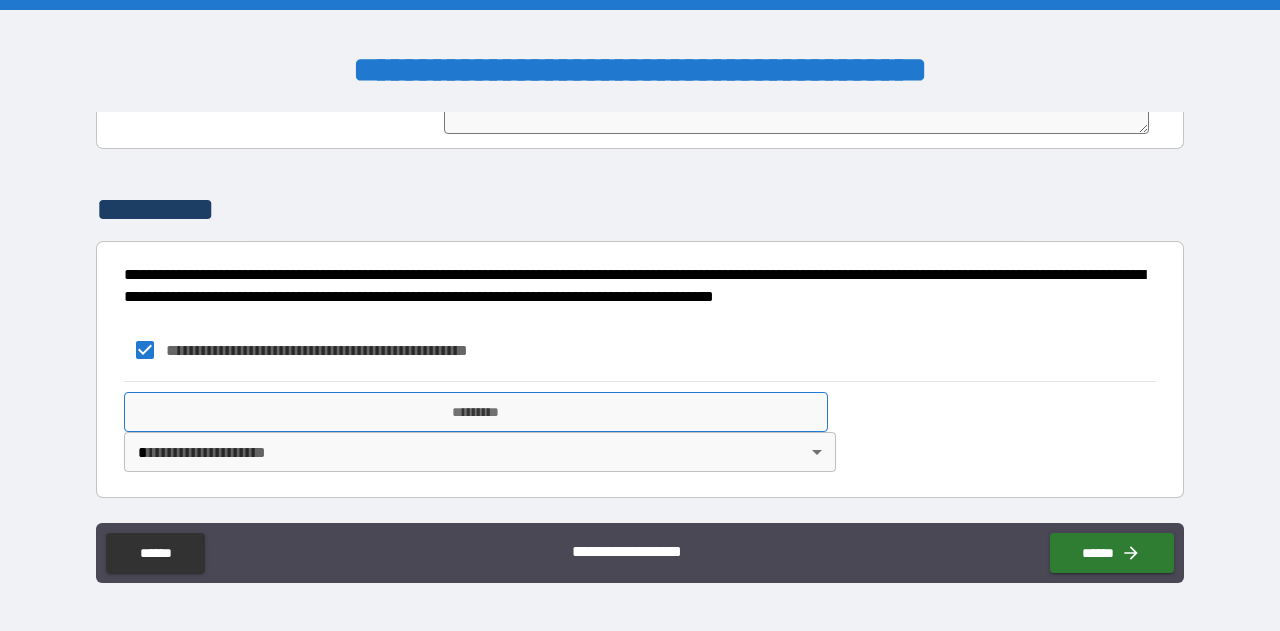click on "*********" at bounding box center [476, 412] 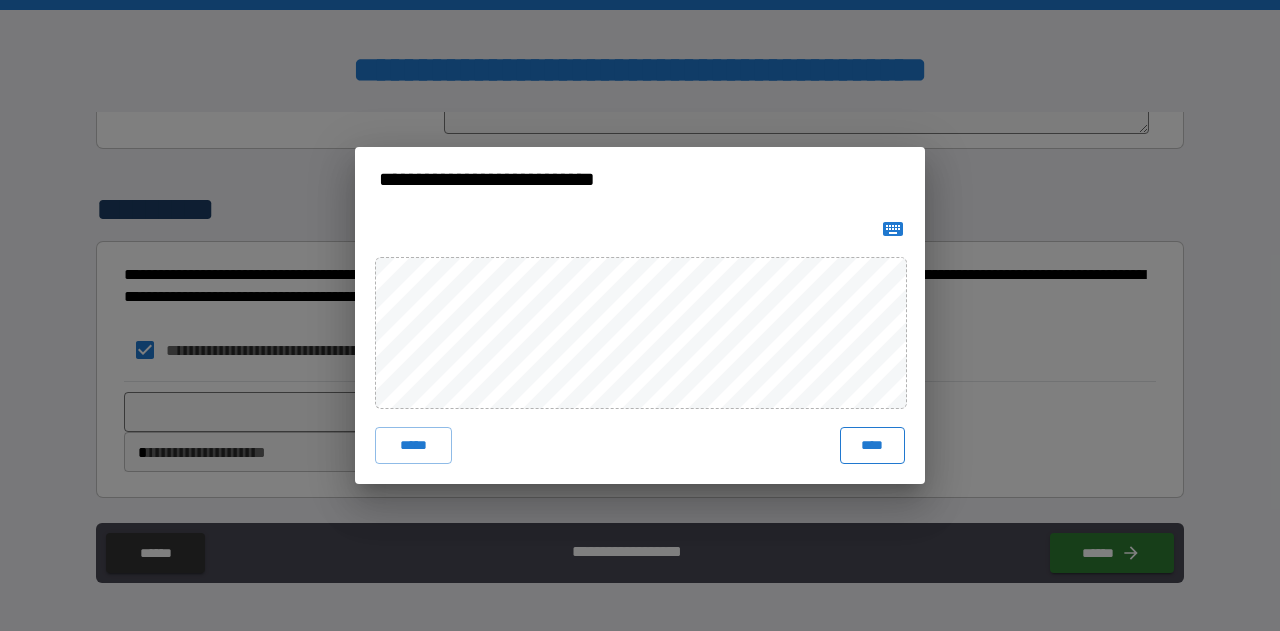 click on "****" at bounding box center (873, 445) 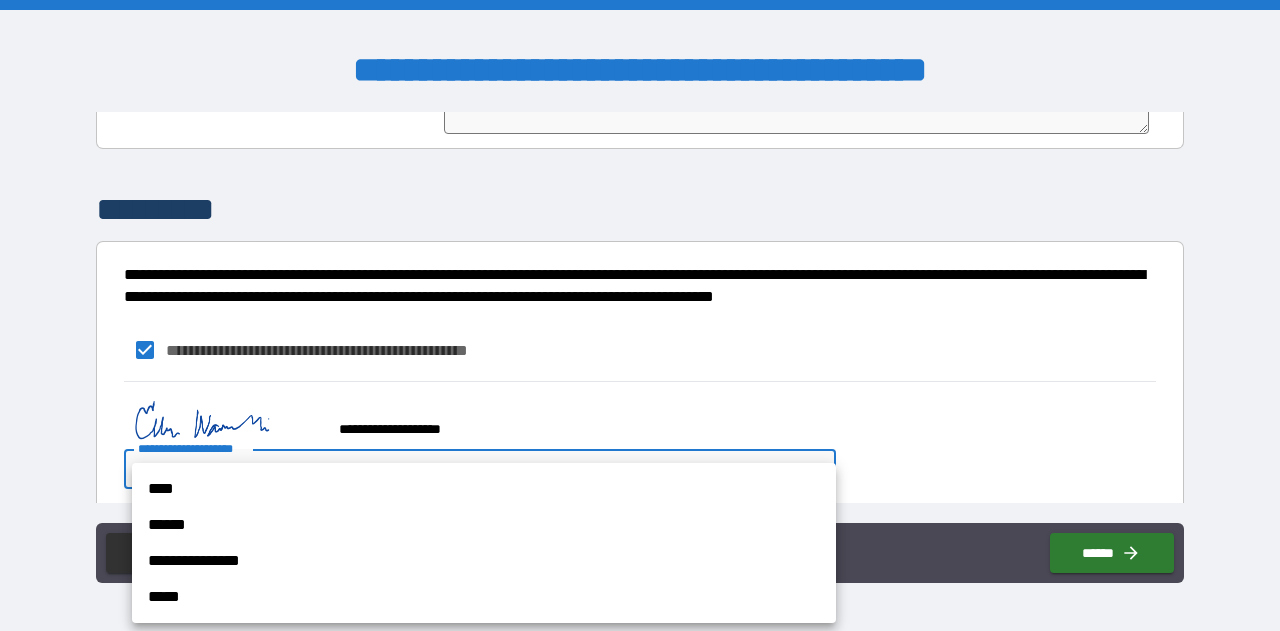 click on "**********" at bounding box center (640, 315) 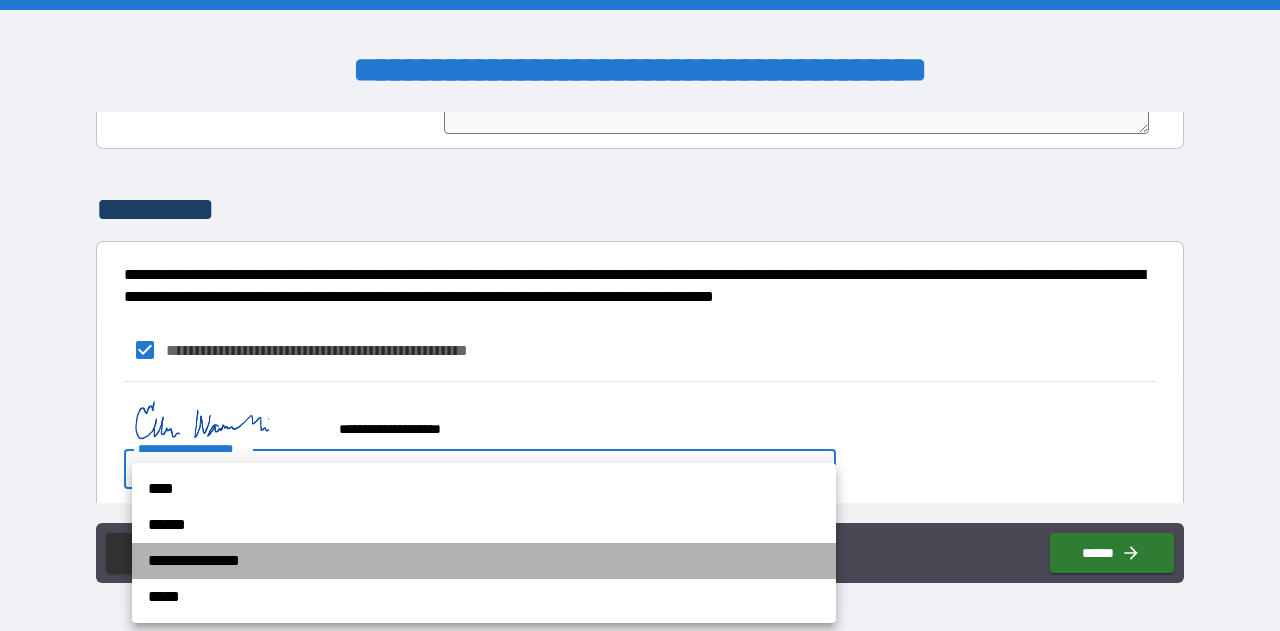click on "**********" at bounding box center (484, 561) 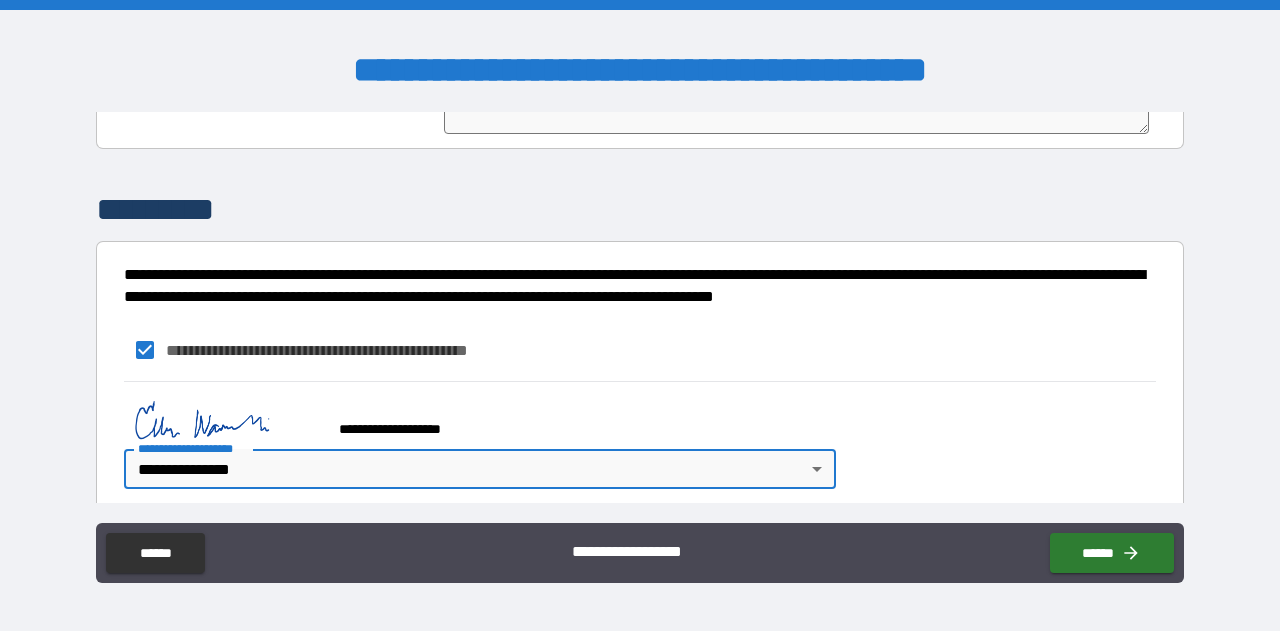 scroll, scrollTop: 1236, scrollLeft: 0, axis: vertical 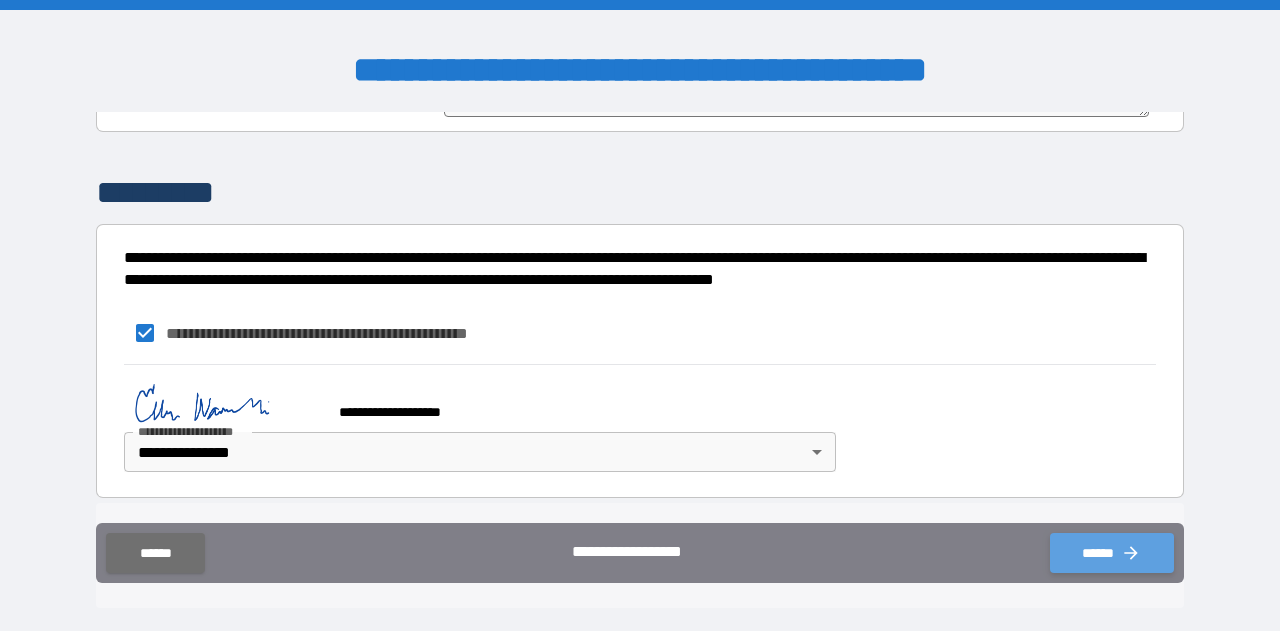 click on "******" at bounding box center [1112, 553] 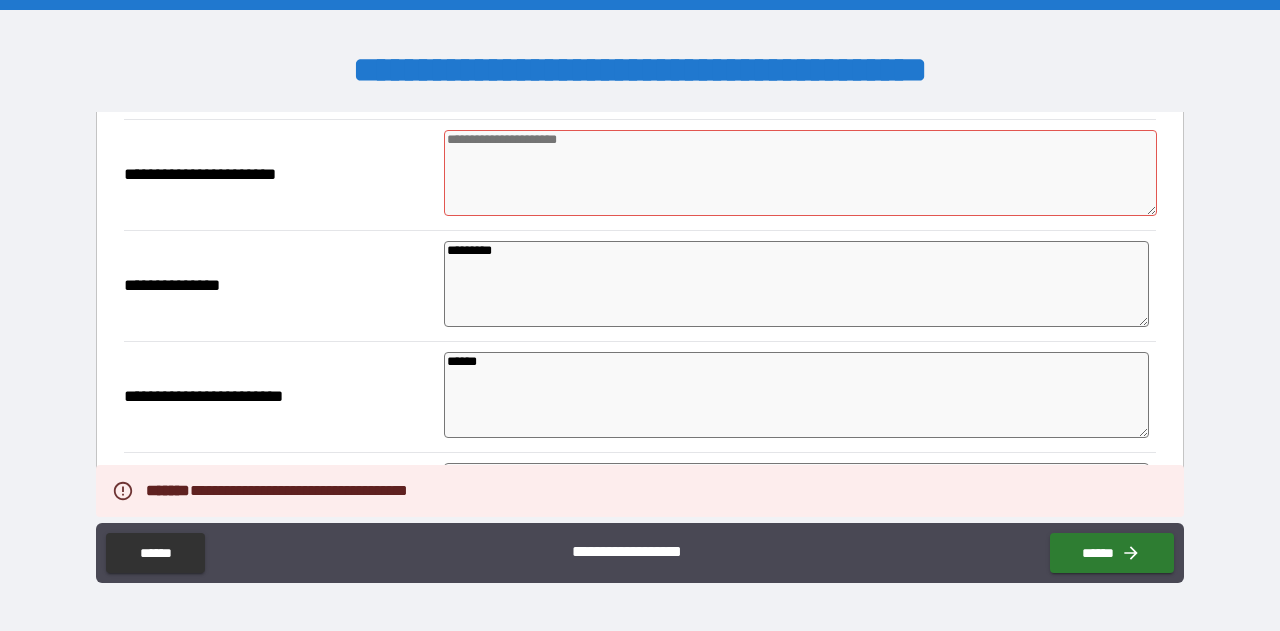 scroll, scrollTop: 336, scrollLeft: 0, axis: vertical 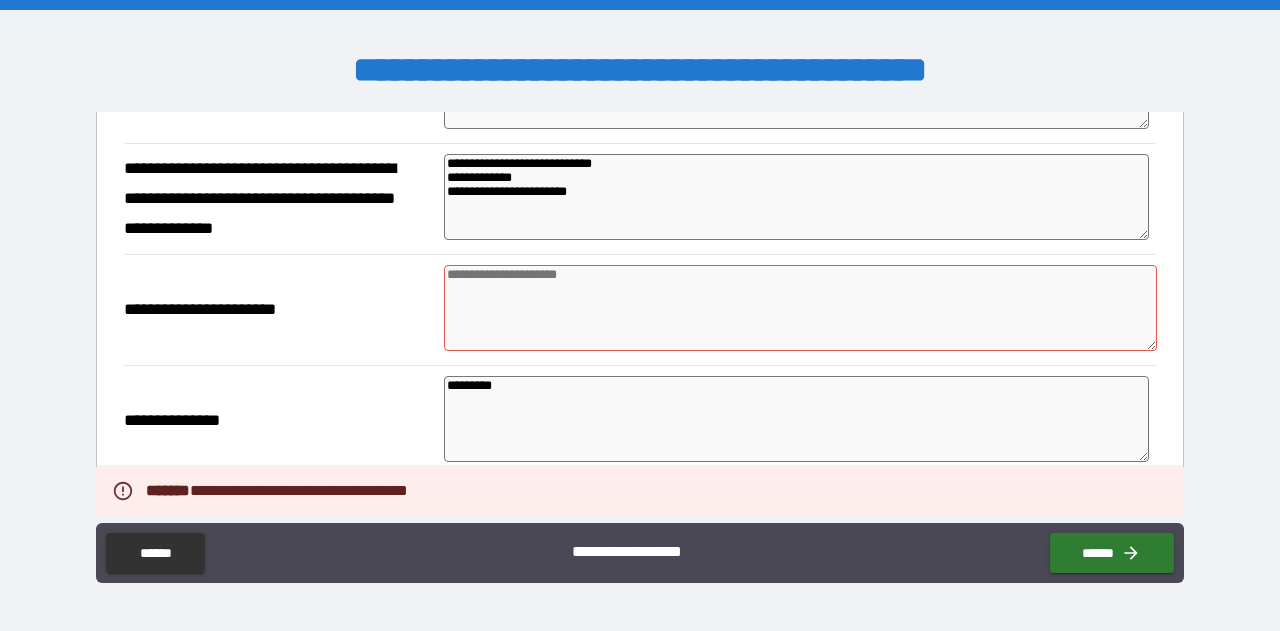 click at bounding box center [800, 308] 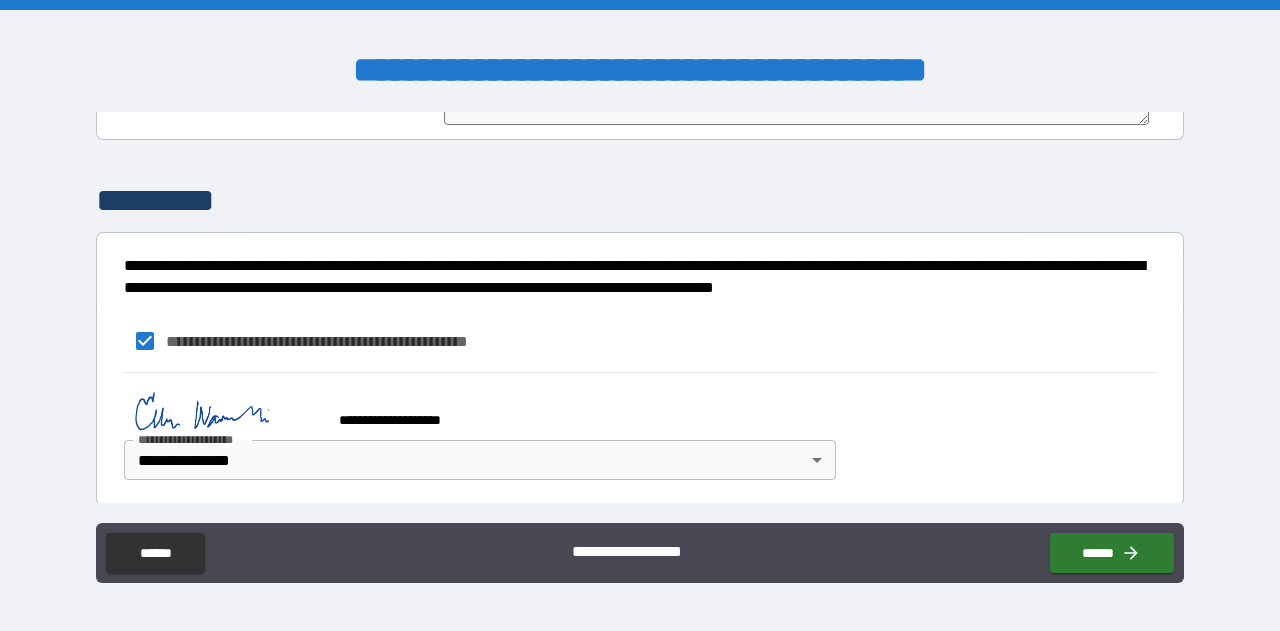 scroll, scrollTop: 1236, scrollLeft: 0, axis: vertical 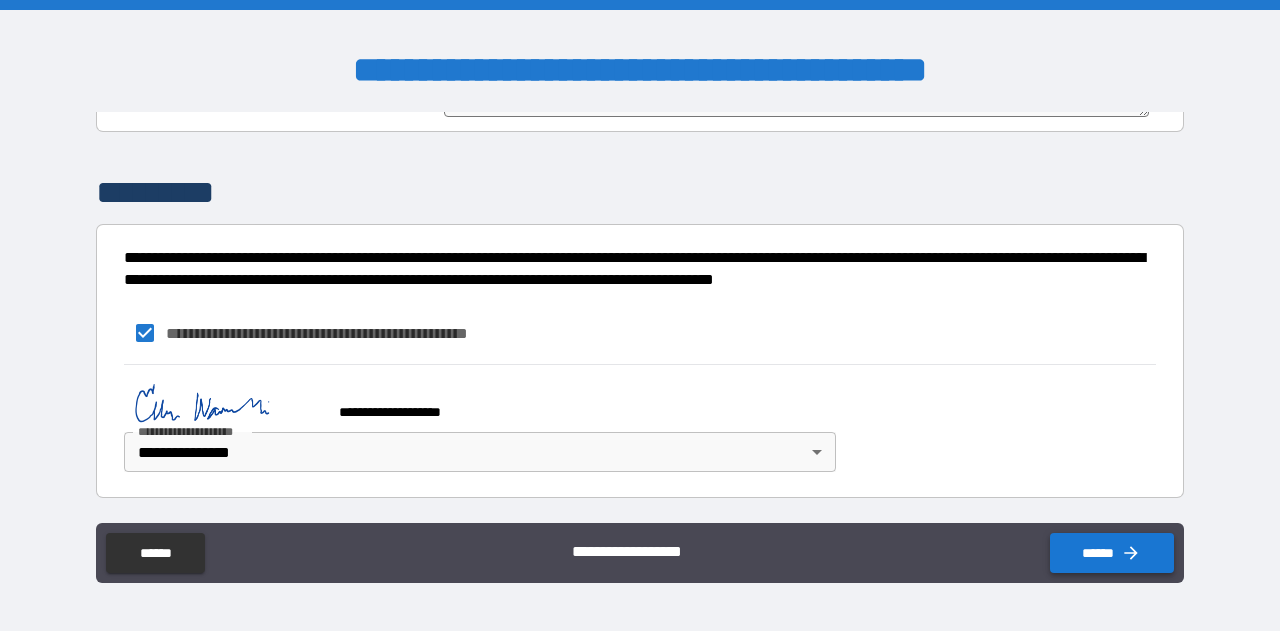 click on "******" at bounding box center (1112, 553) 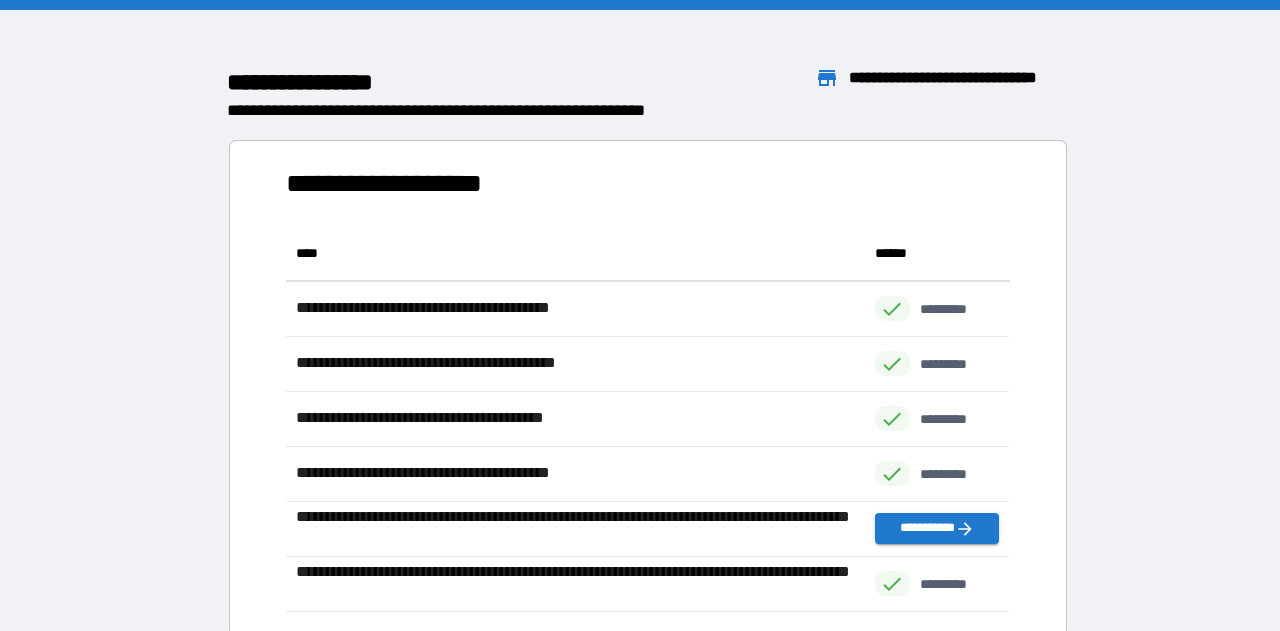 scroll, scrollTop: 16, scrollLeft: 15, axis: both 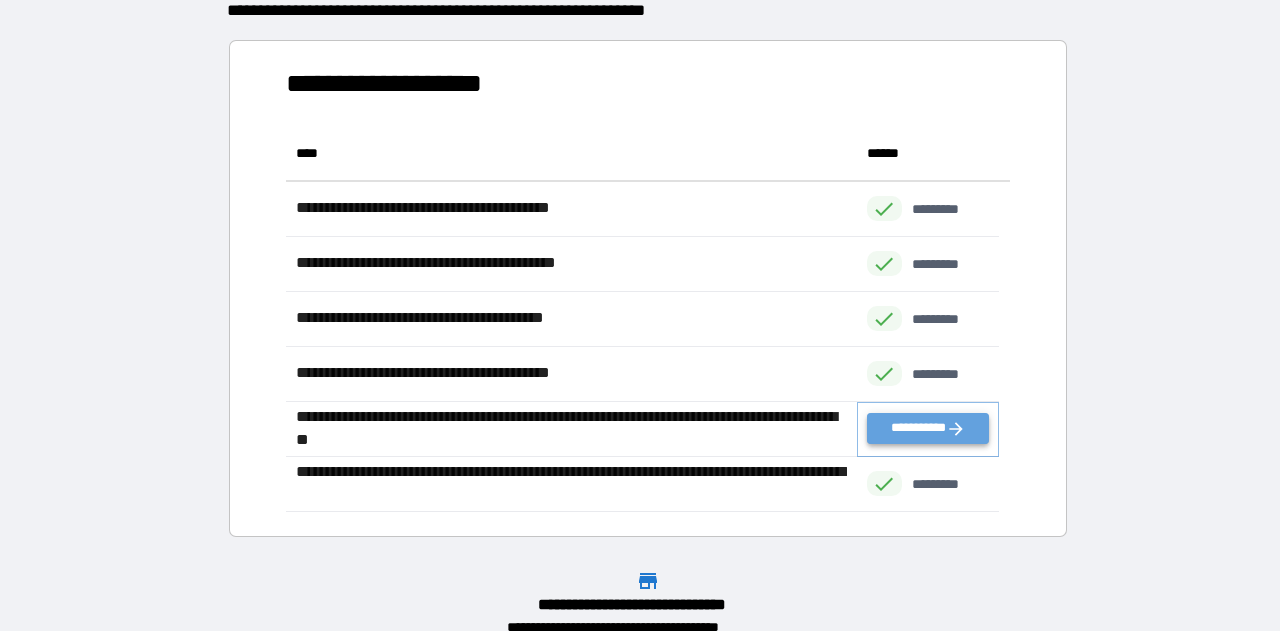 click on "**********" at bounding box center (928, 428) 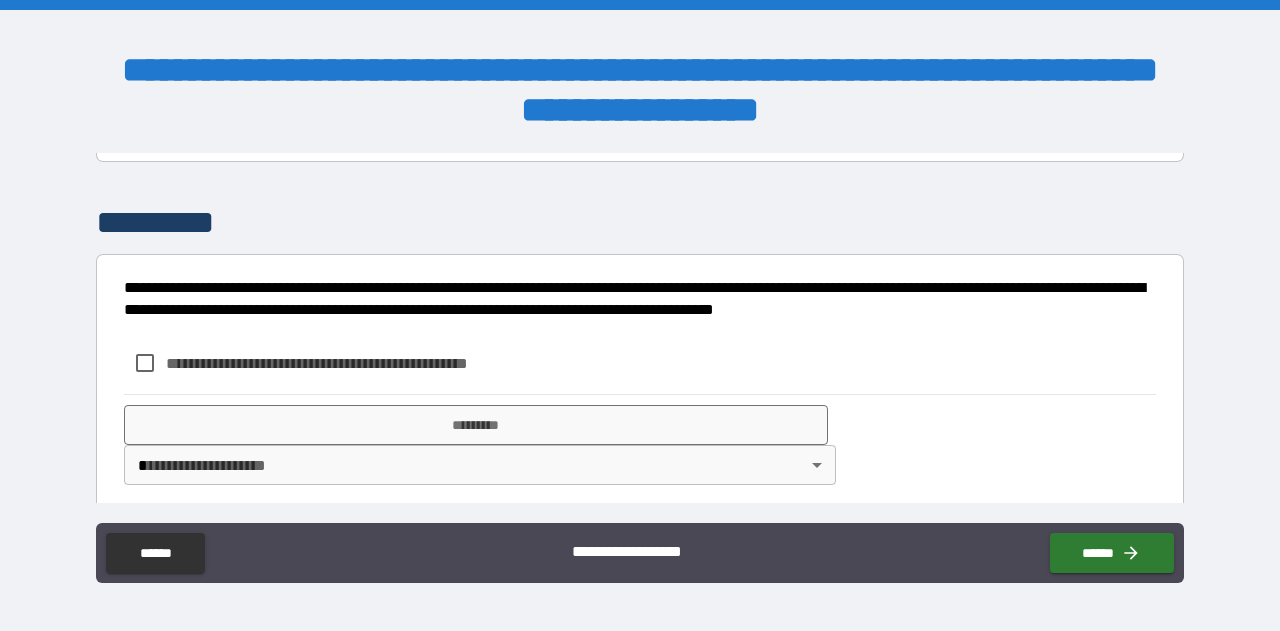 scroll, scrollTop: 2413, scrollLeft: 0, axis: vertical 